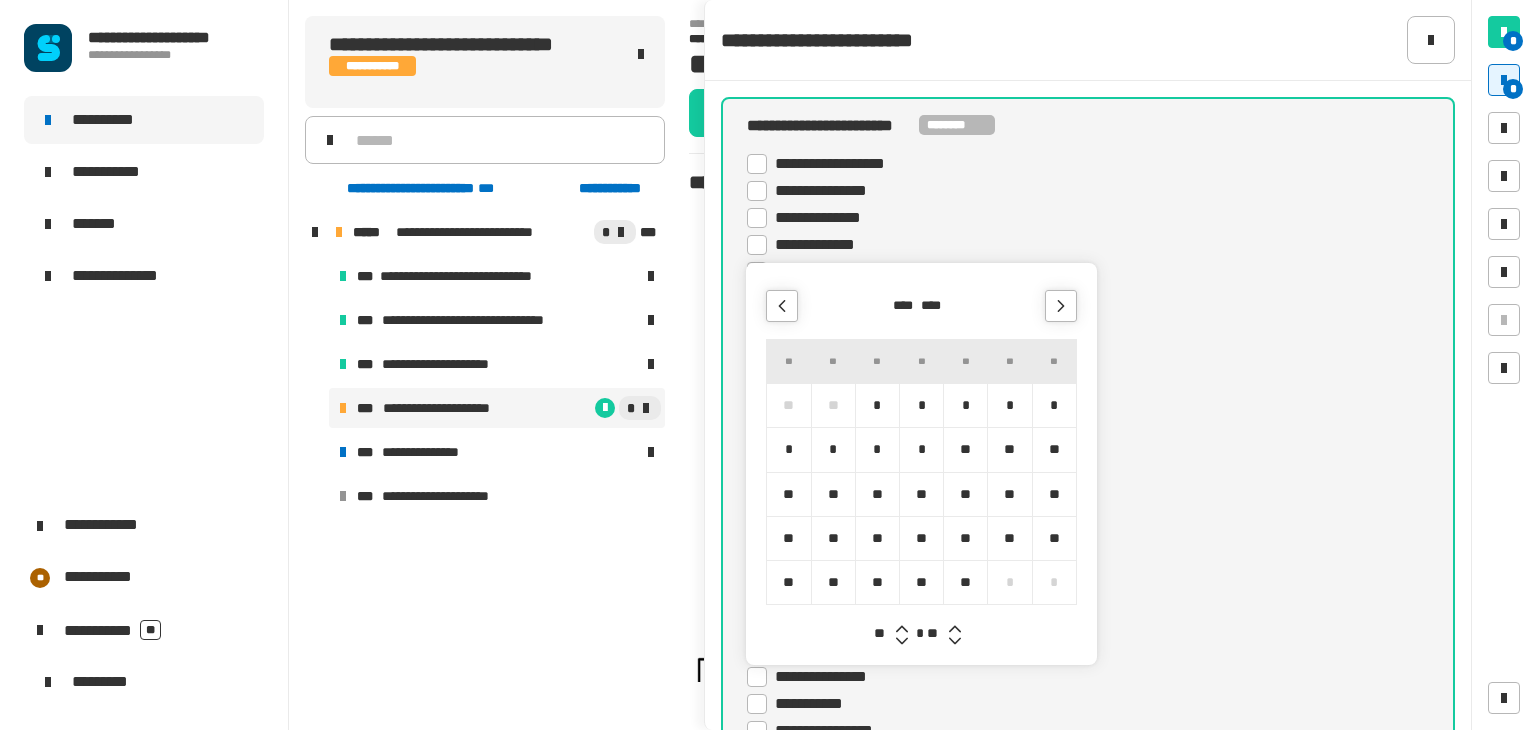 scroll, scrollTop: 0, scrollLeft: 0, axis: both 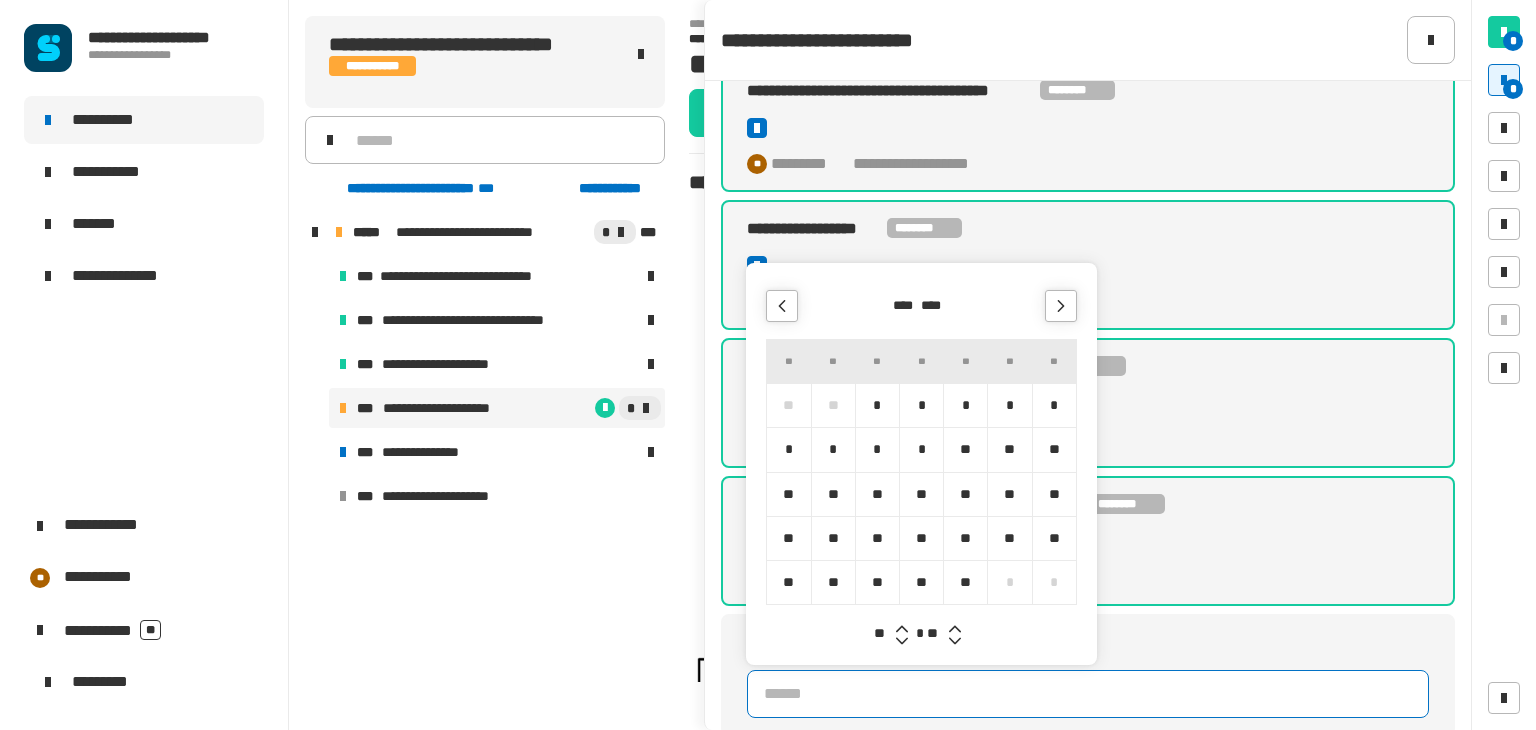 click on "**" at bounding box center (921, 582) 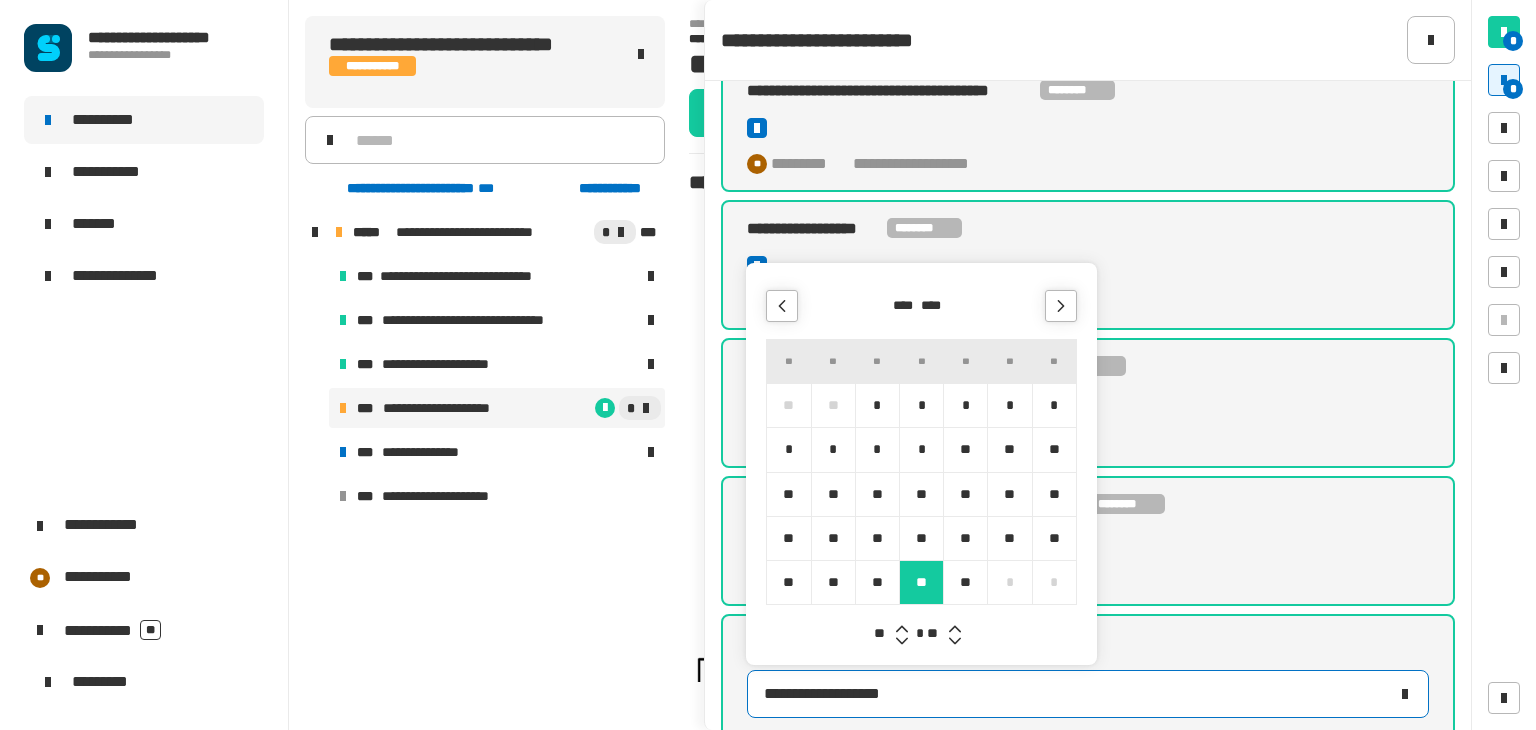 click 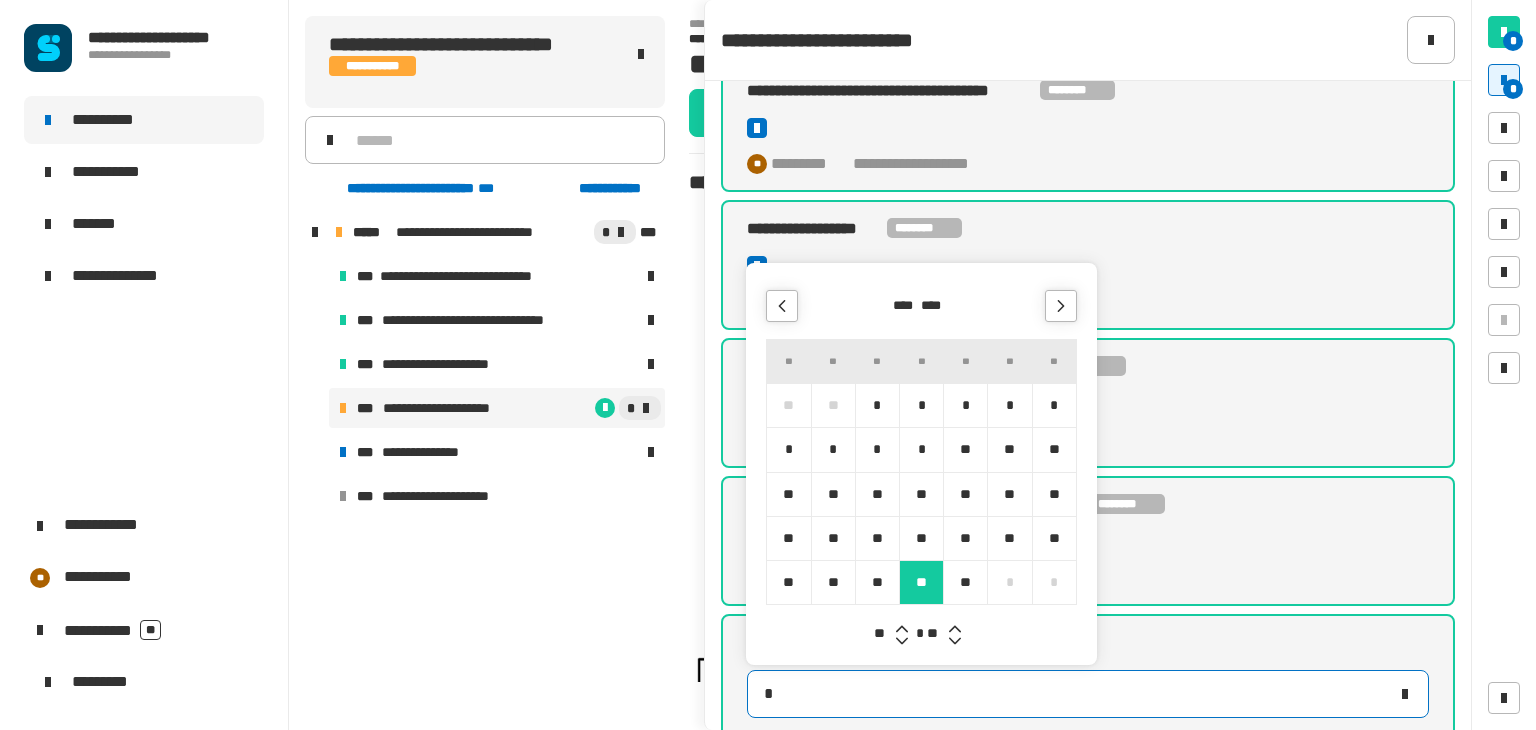 type on "**********" 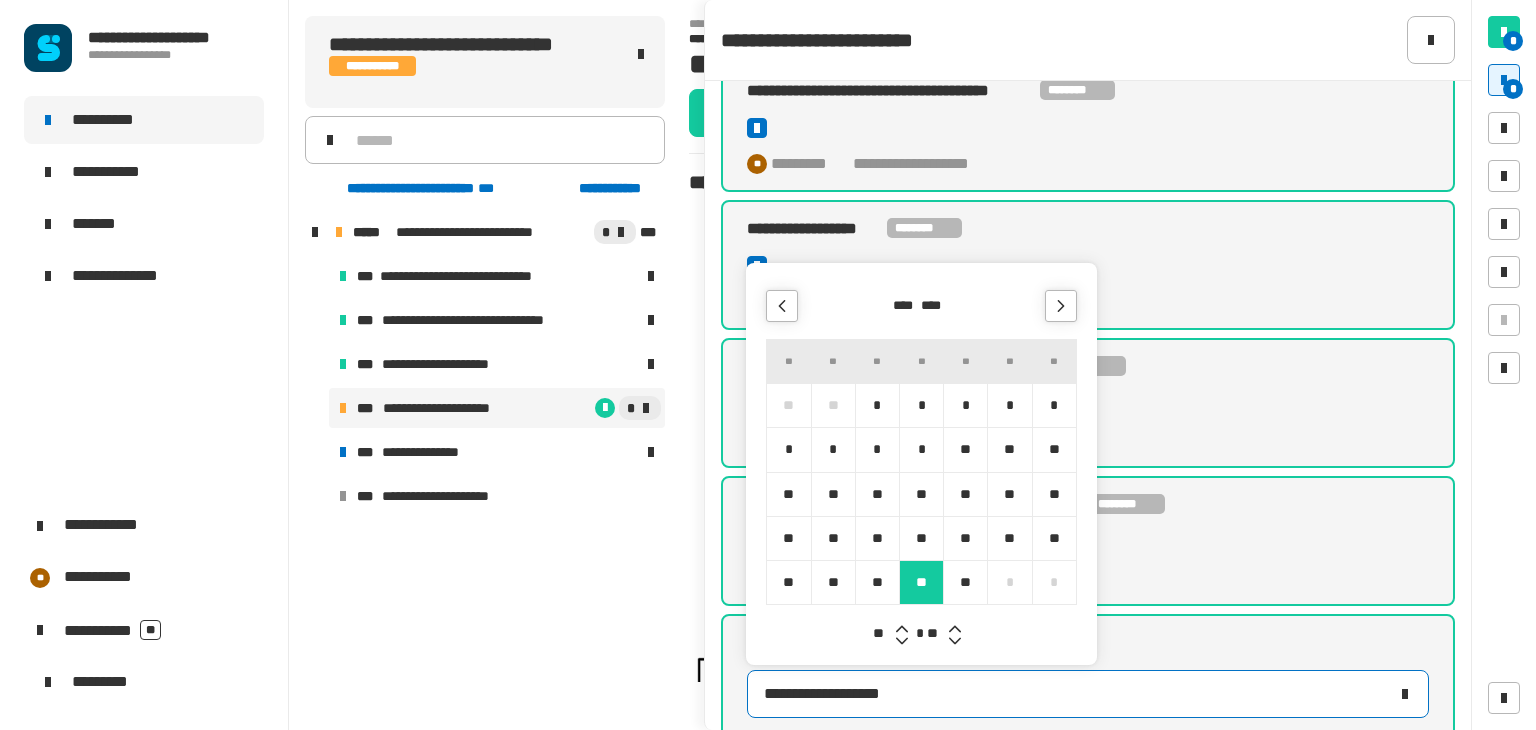 click 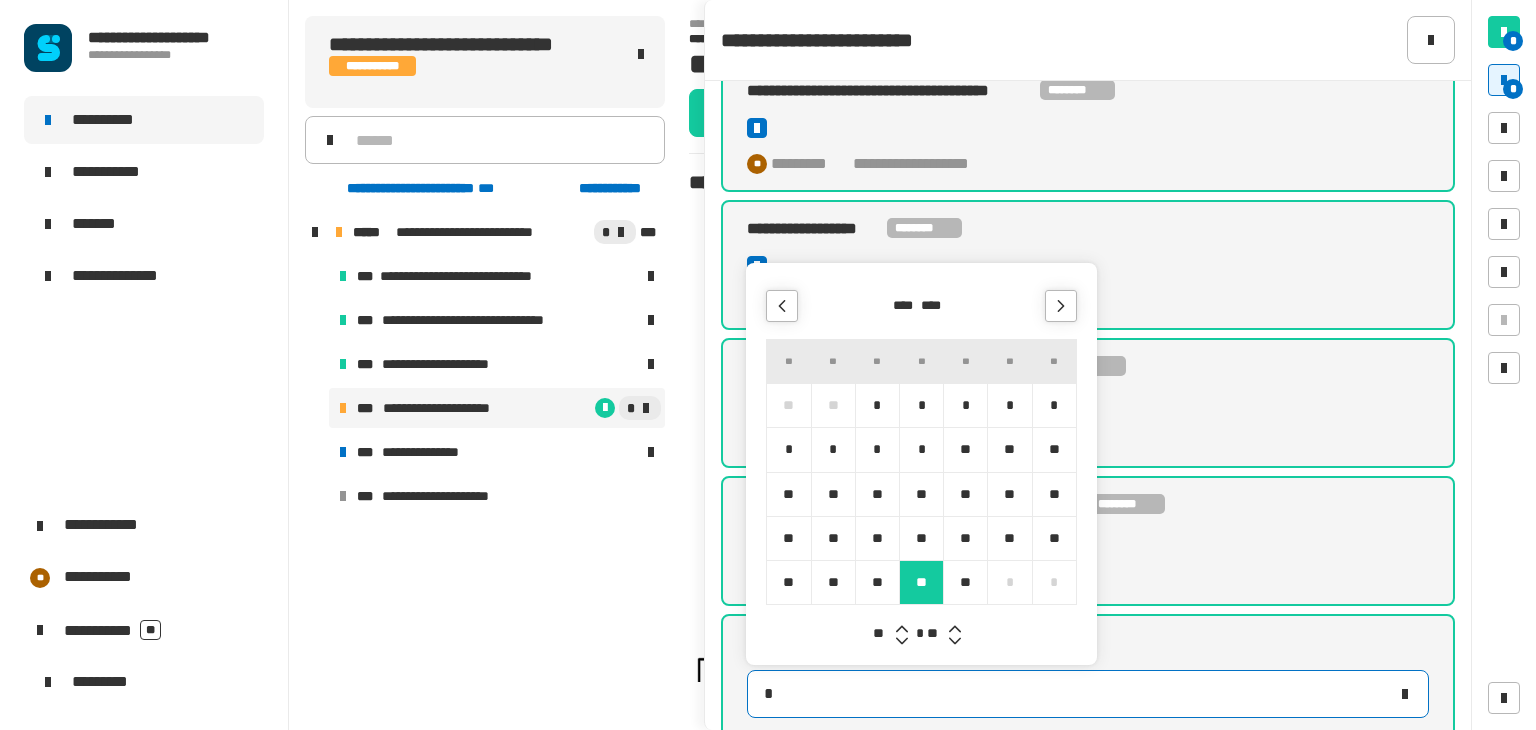 type on "**********" 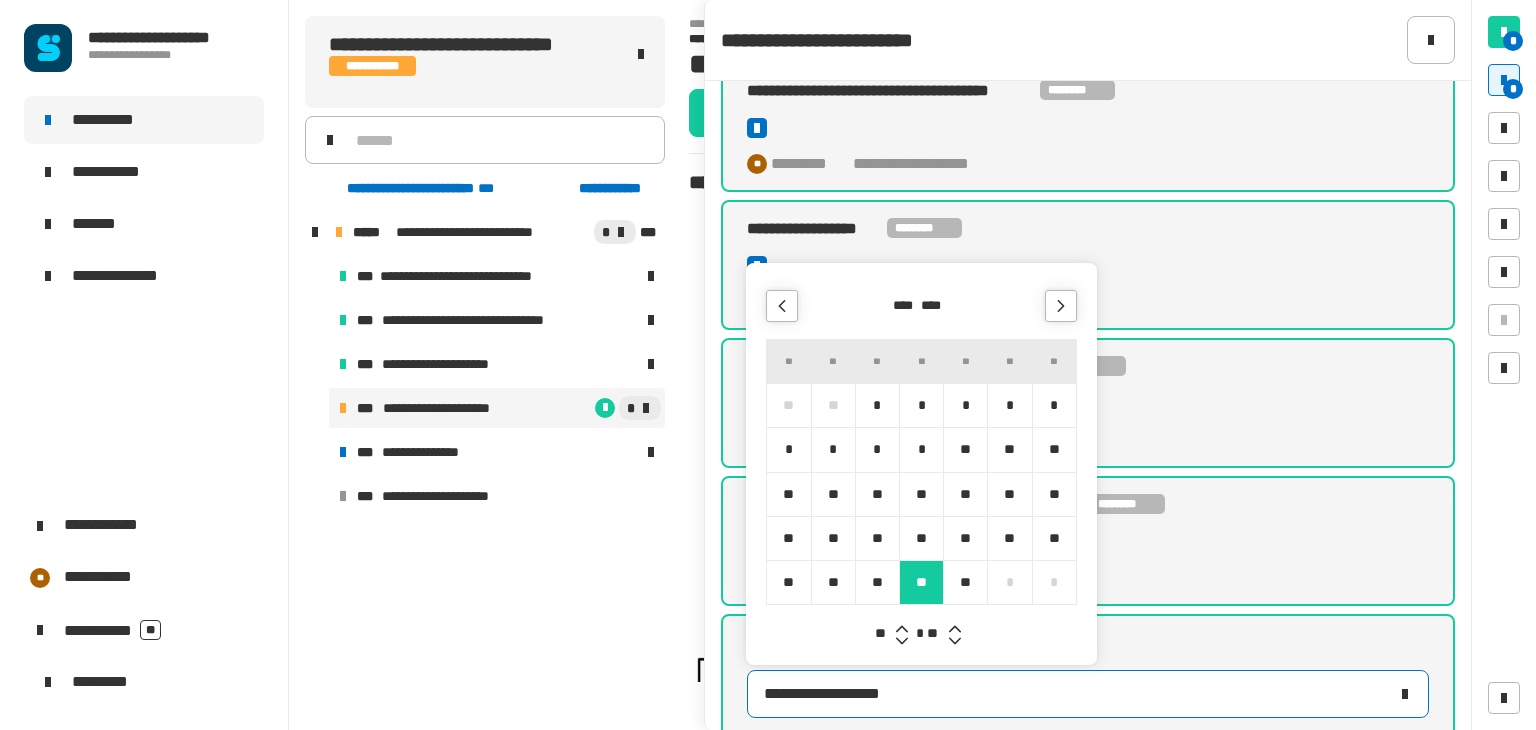 click 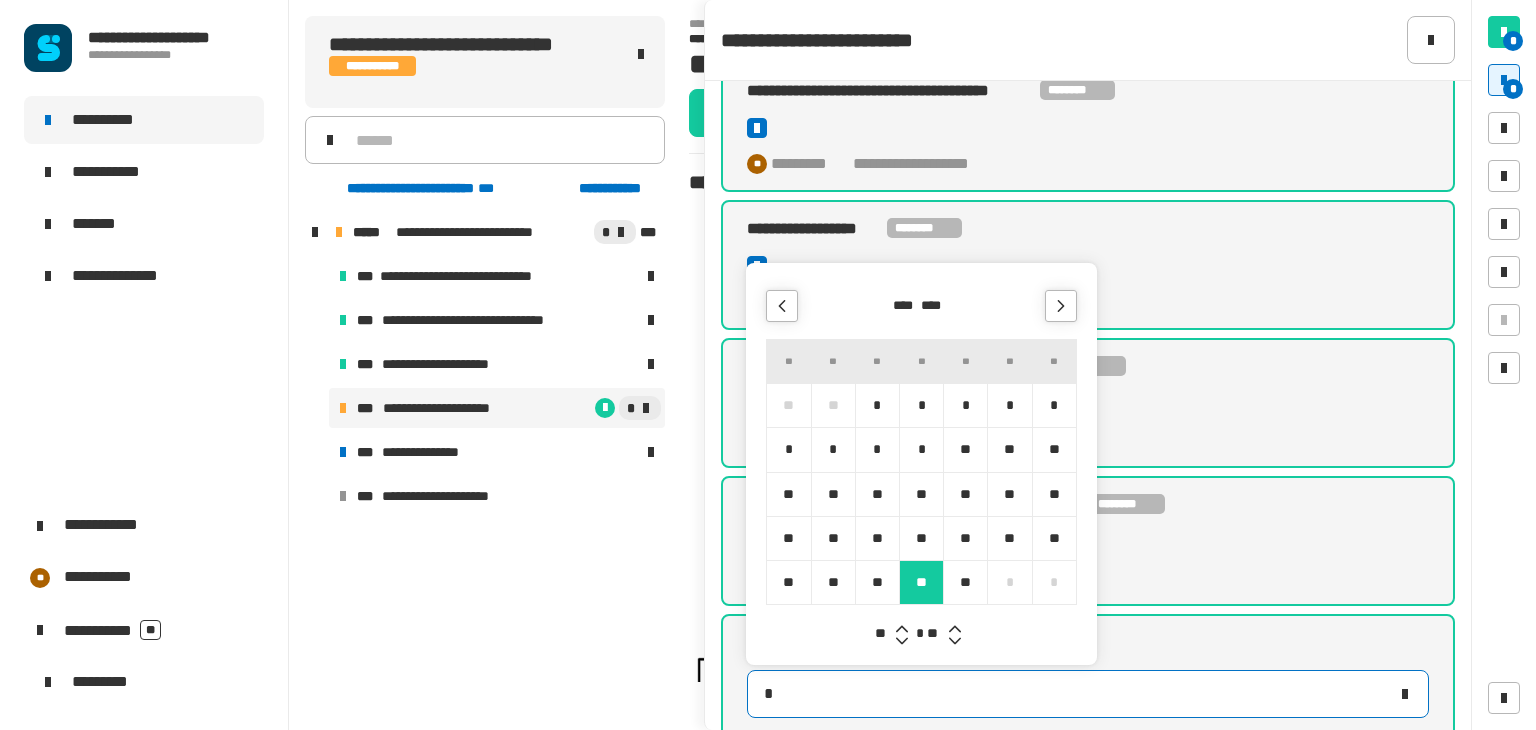 type on "**********" 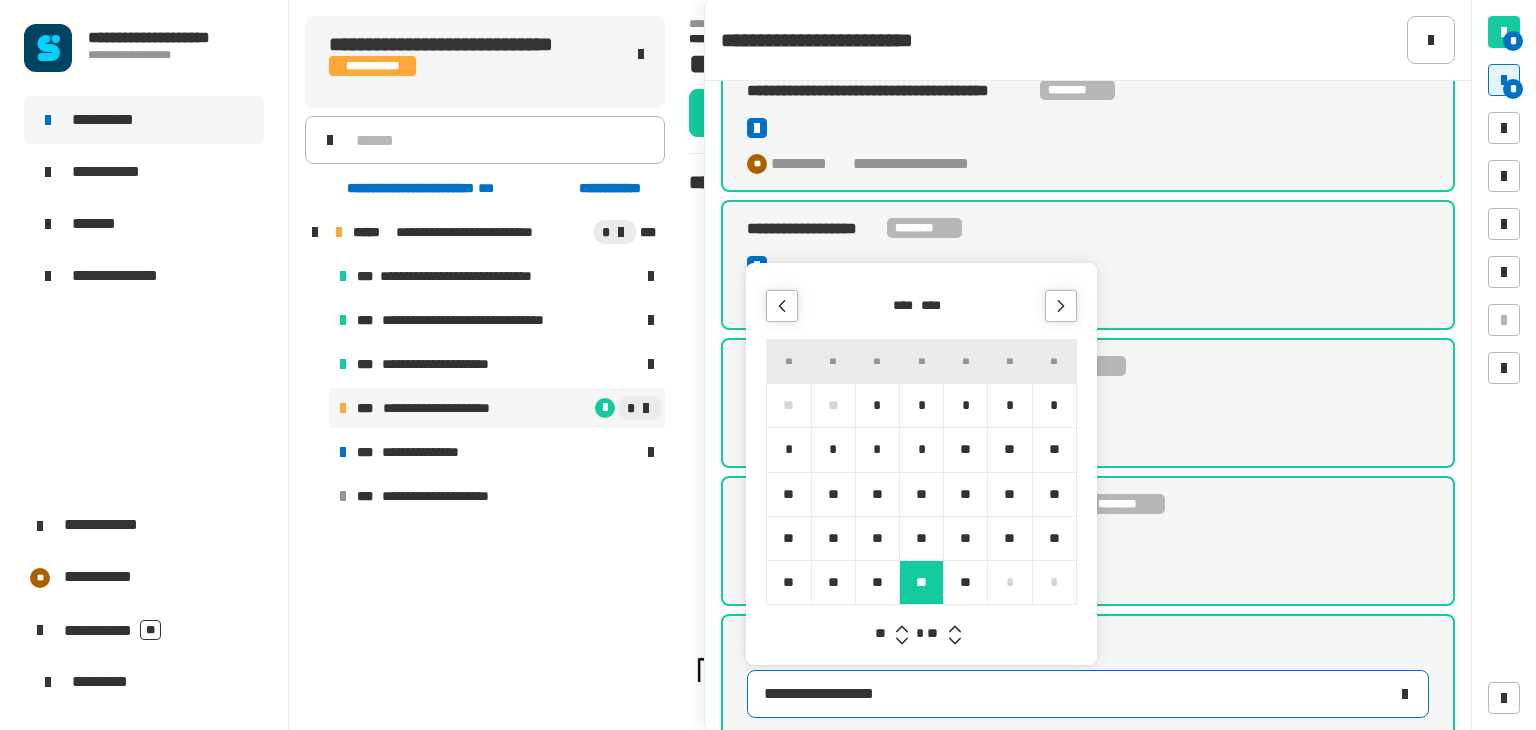 click 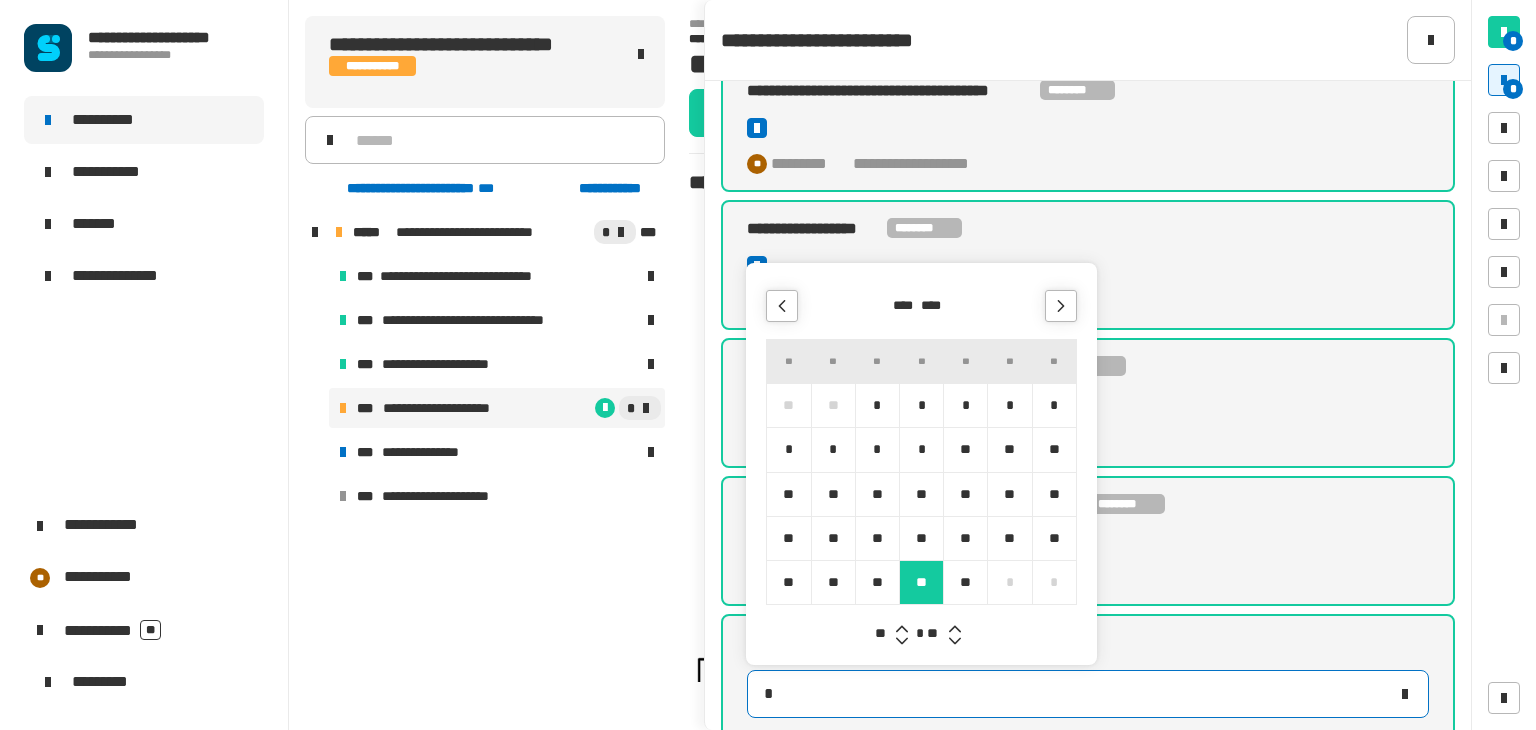 type on "**********" 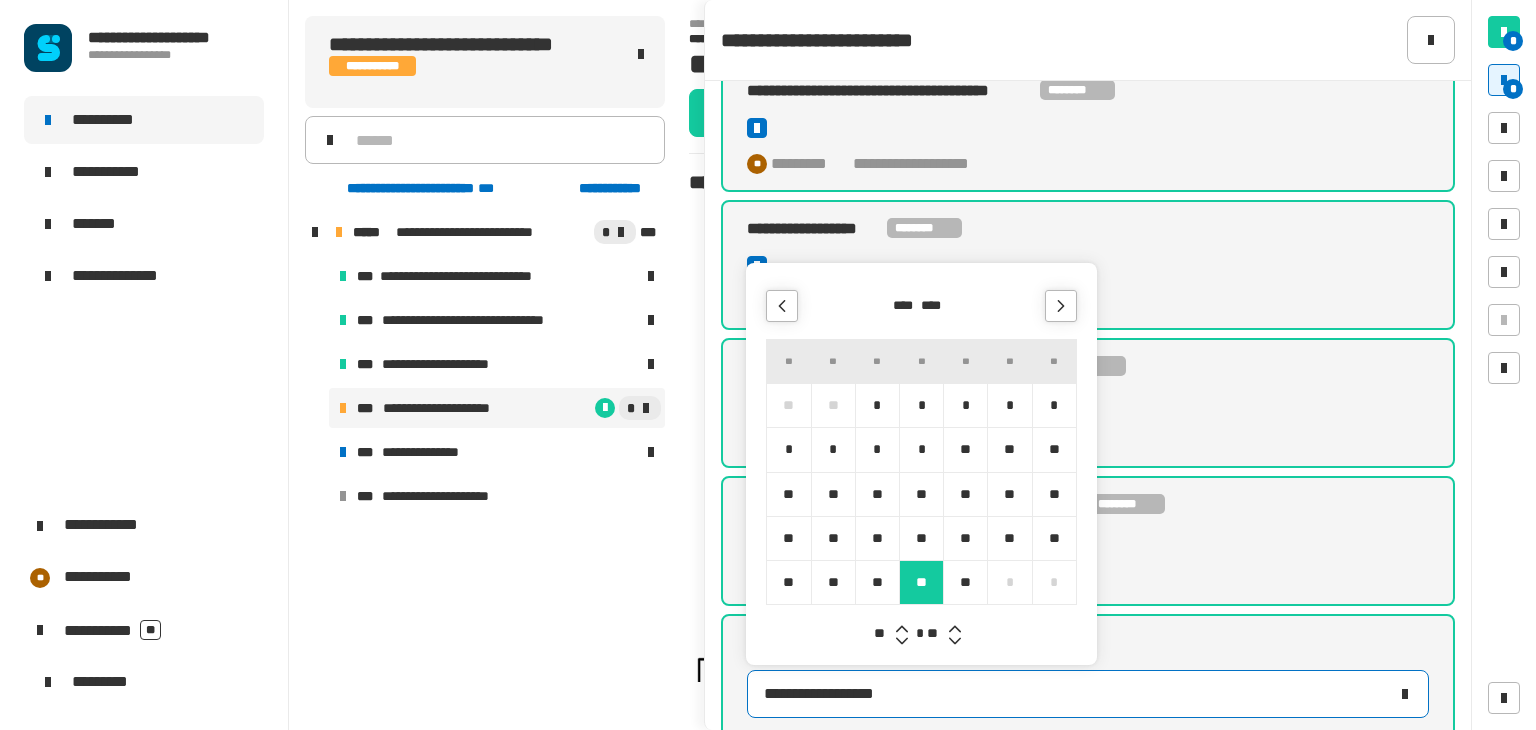 click 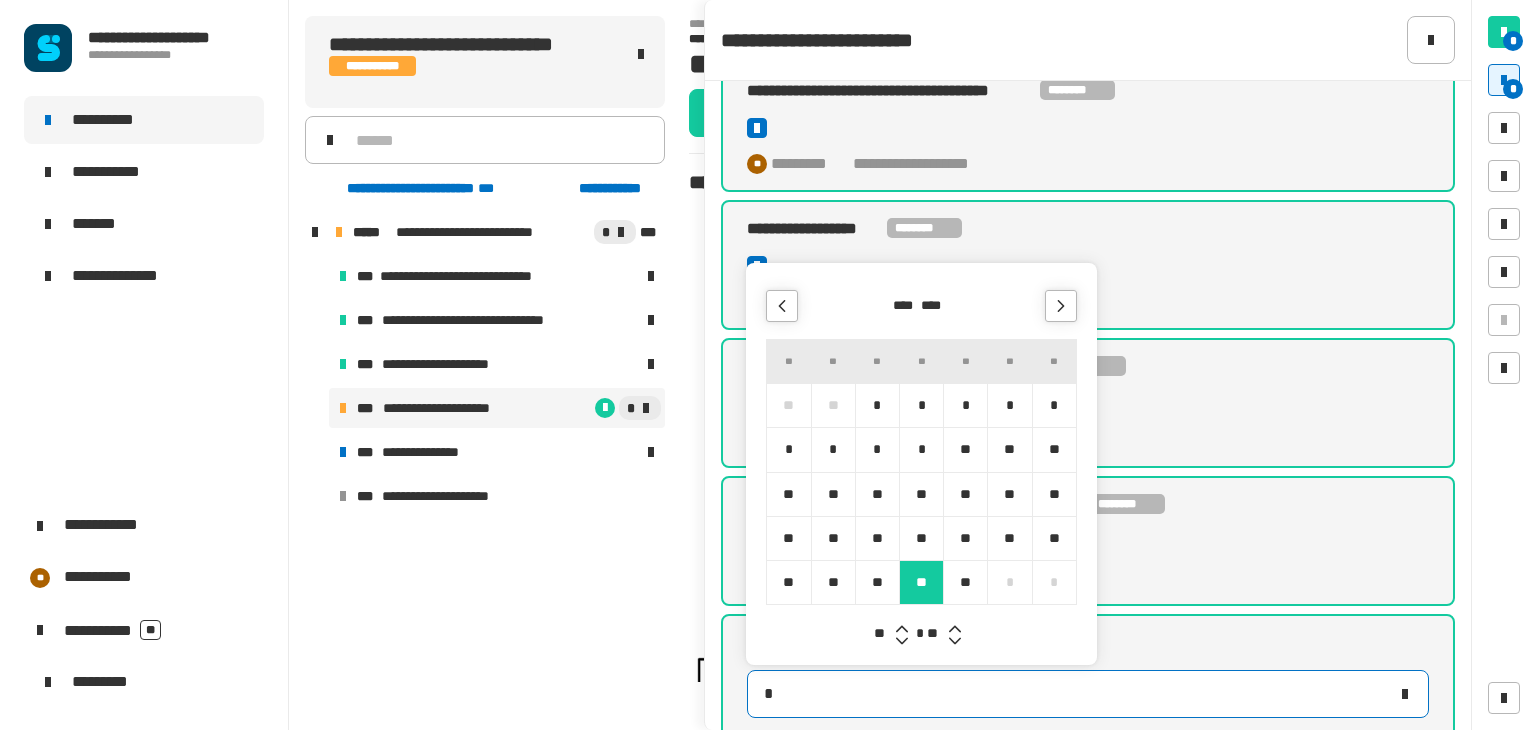 type on "**********" 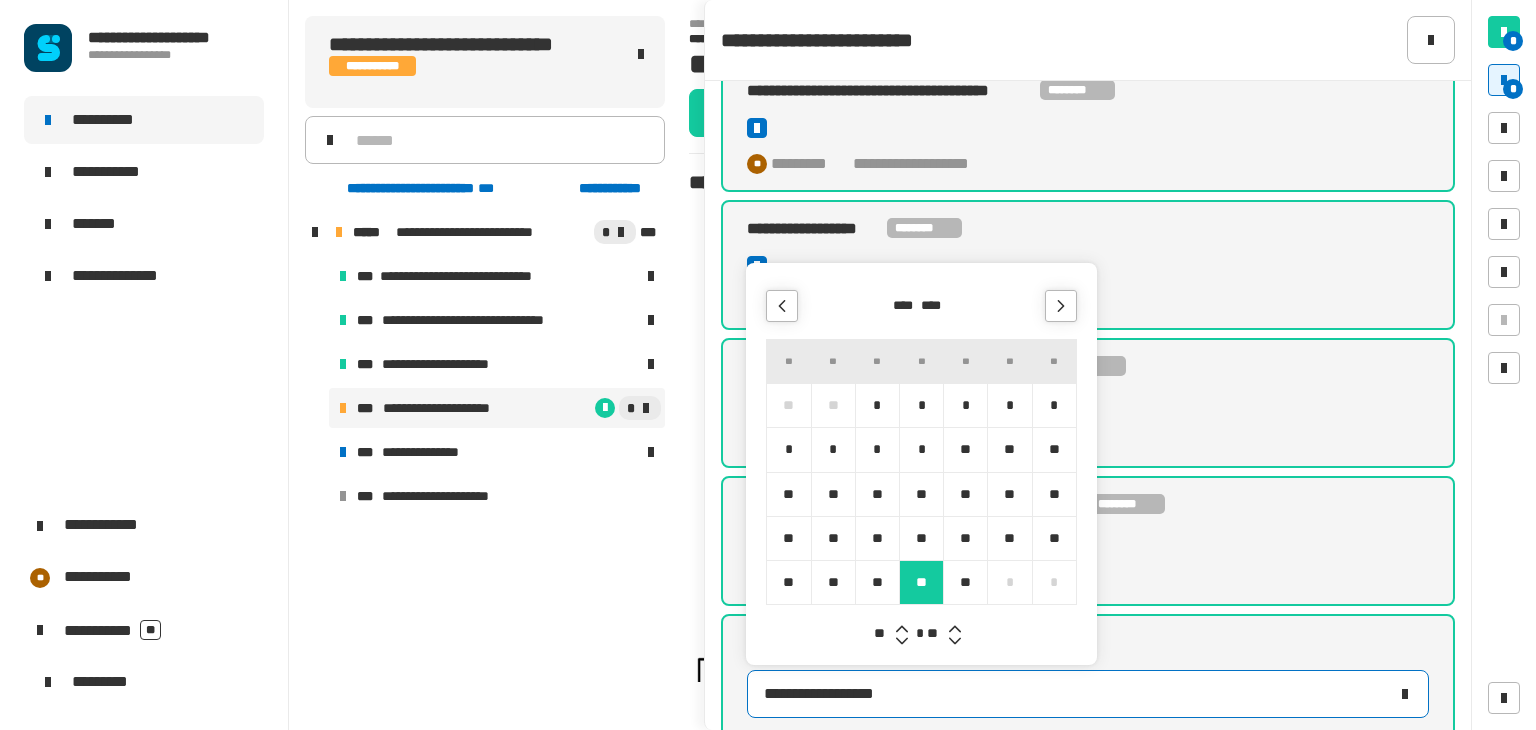 click 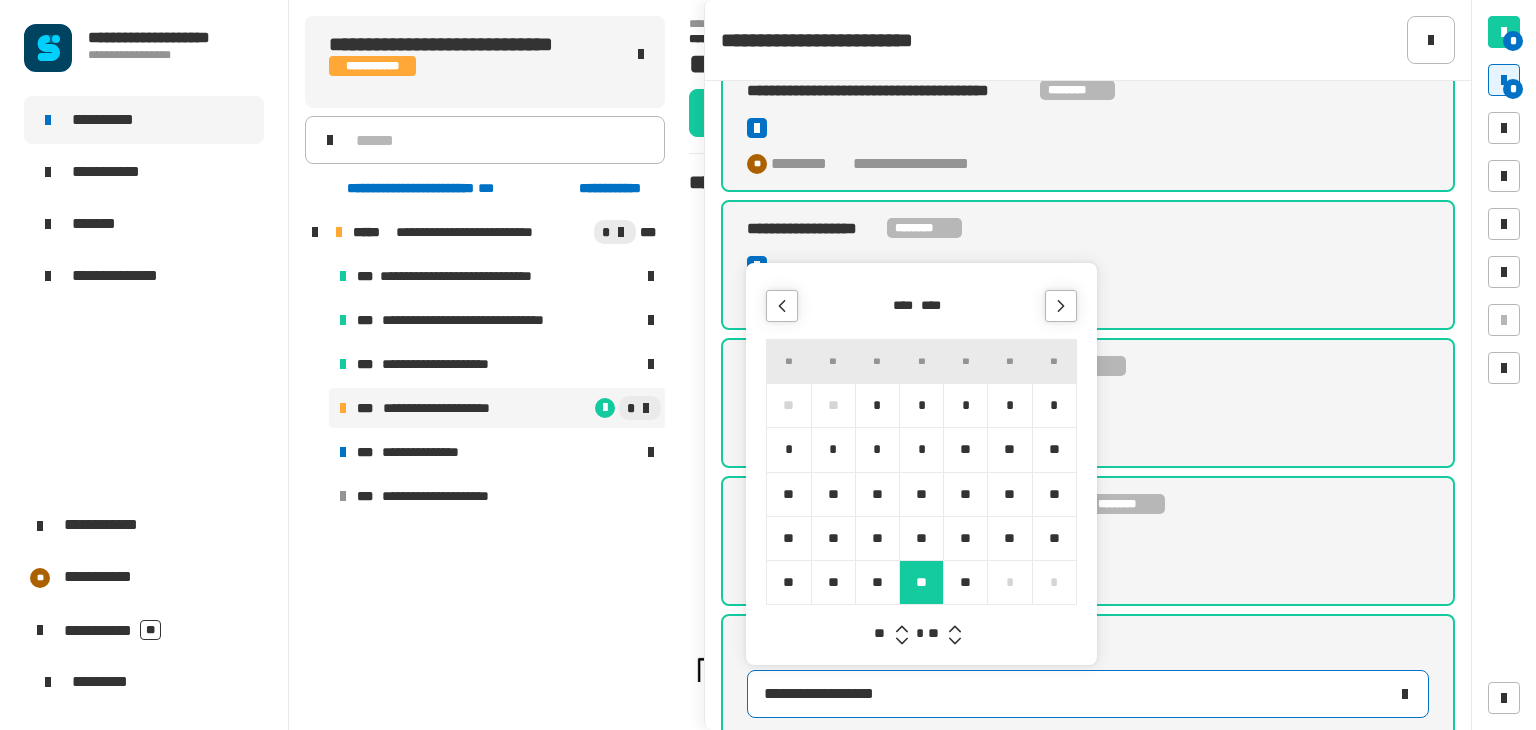 click 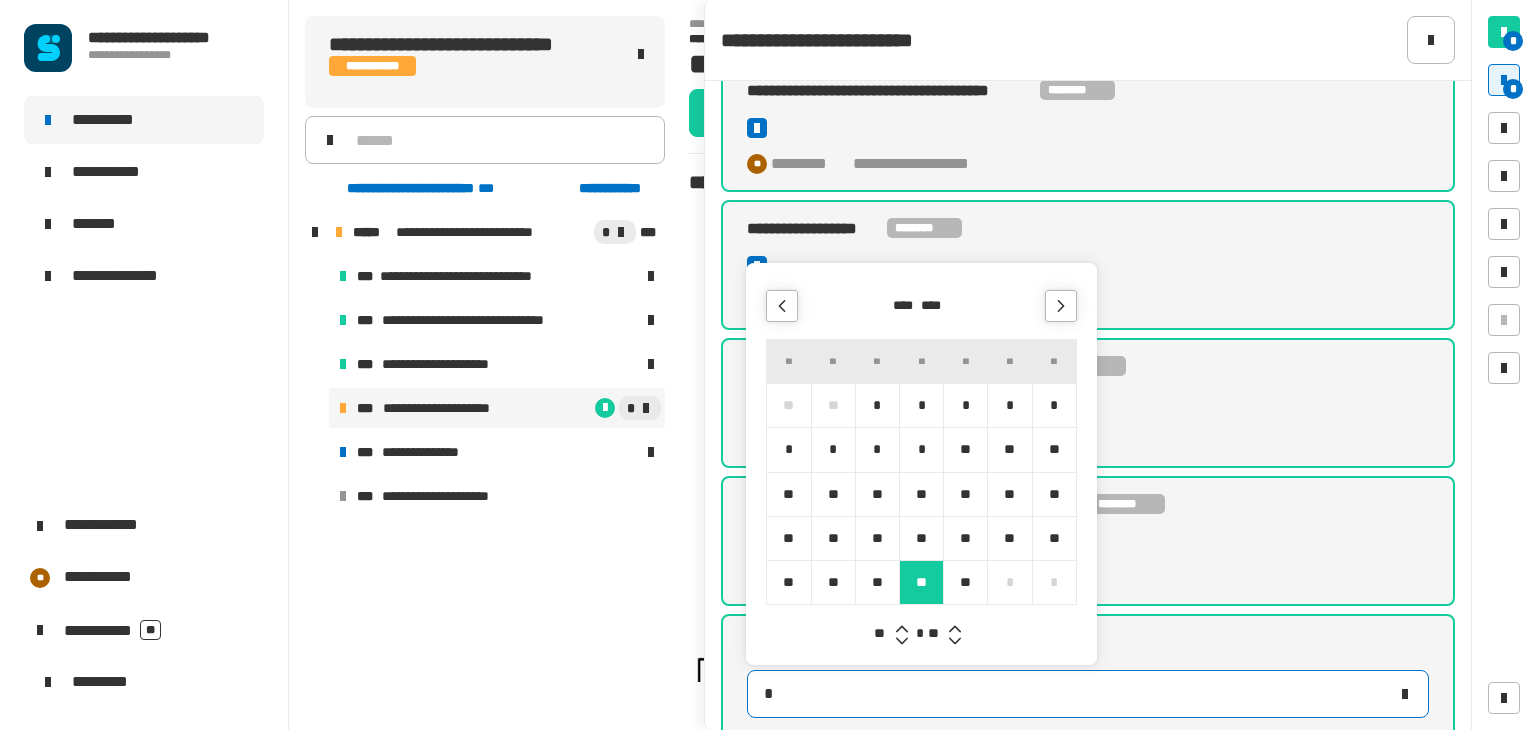 type on "**********" 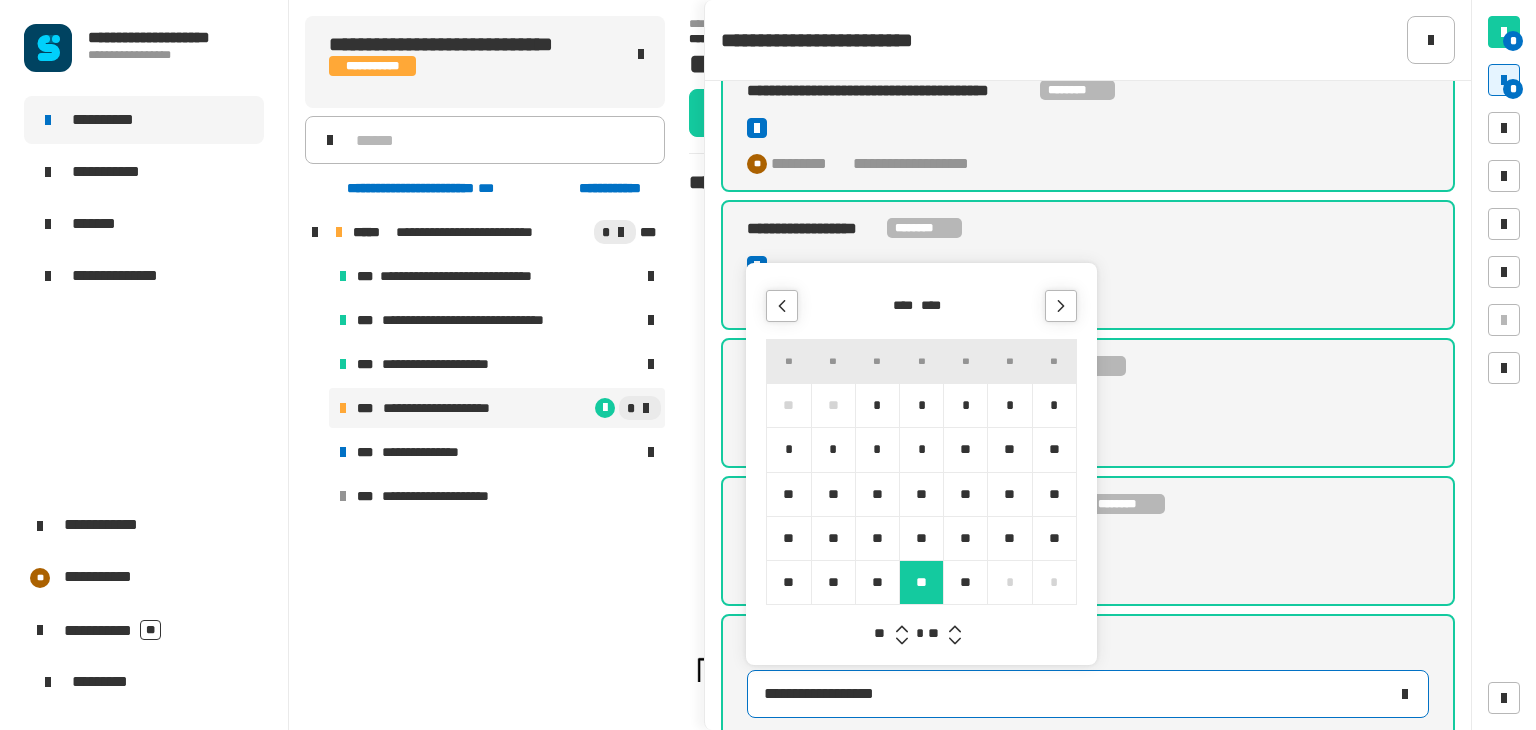 click 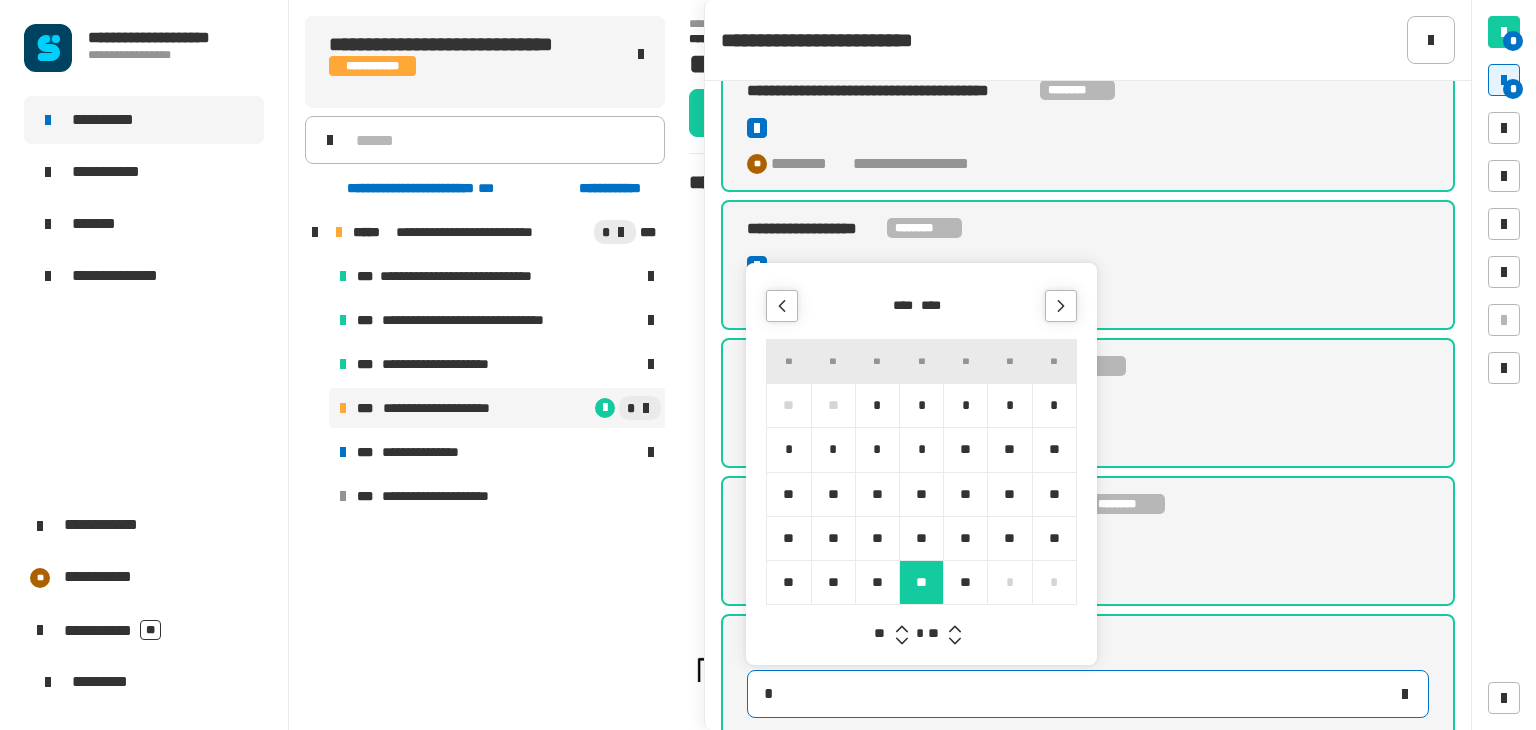 type on "**********" 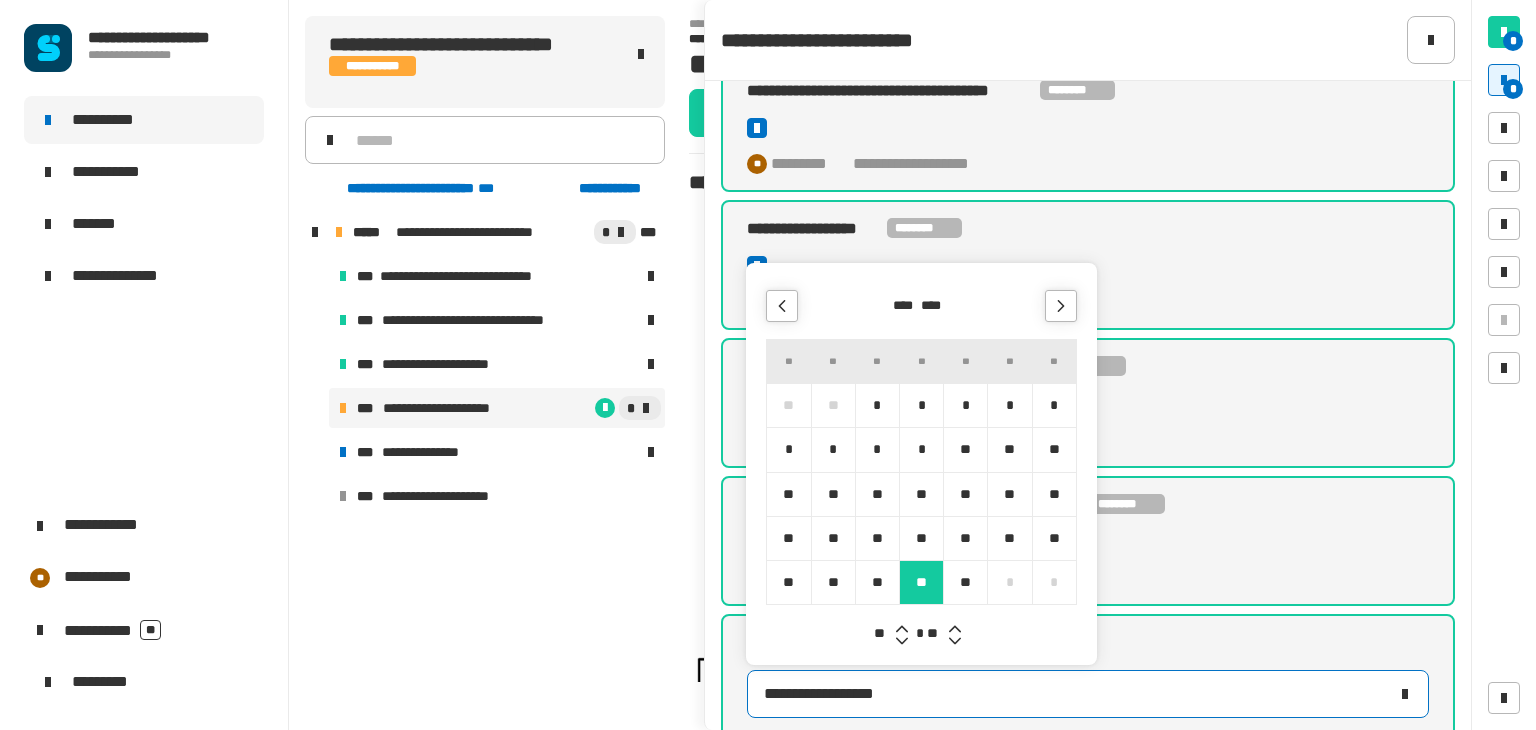 click 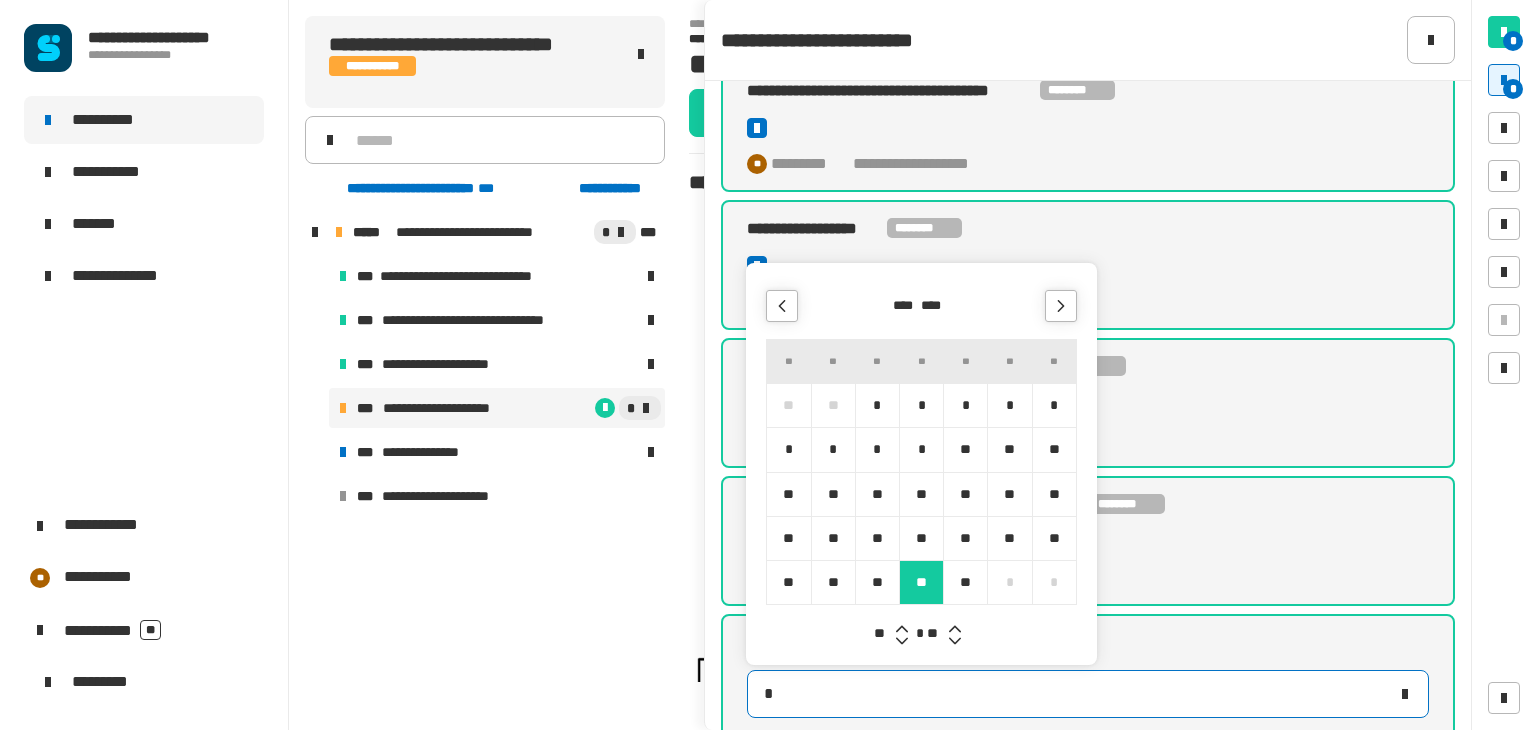 type on "**********" 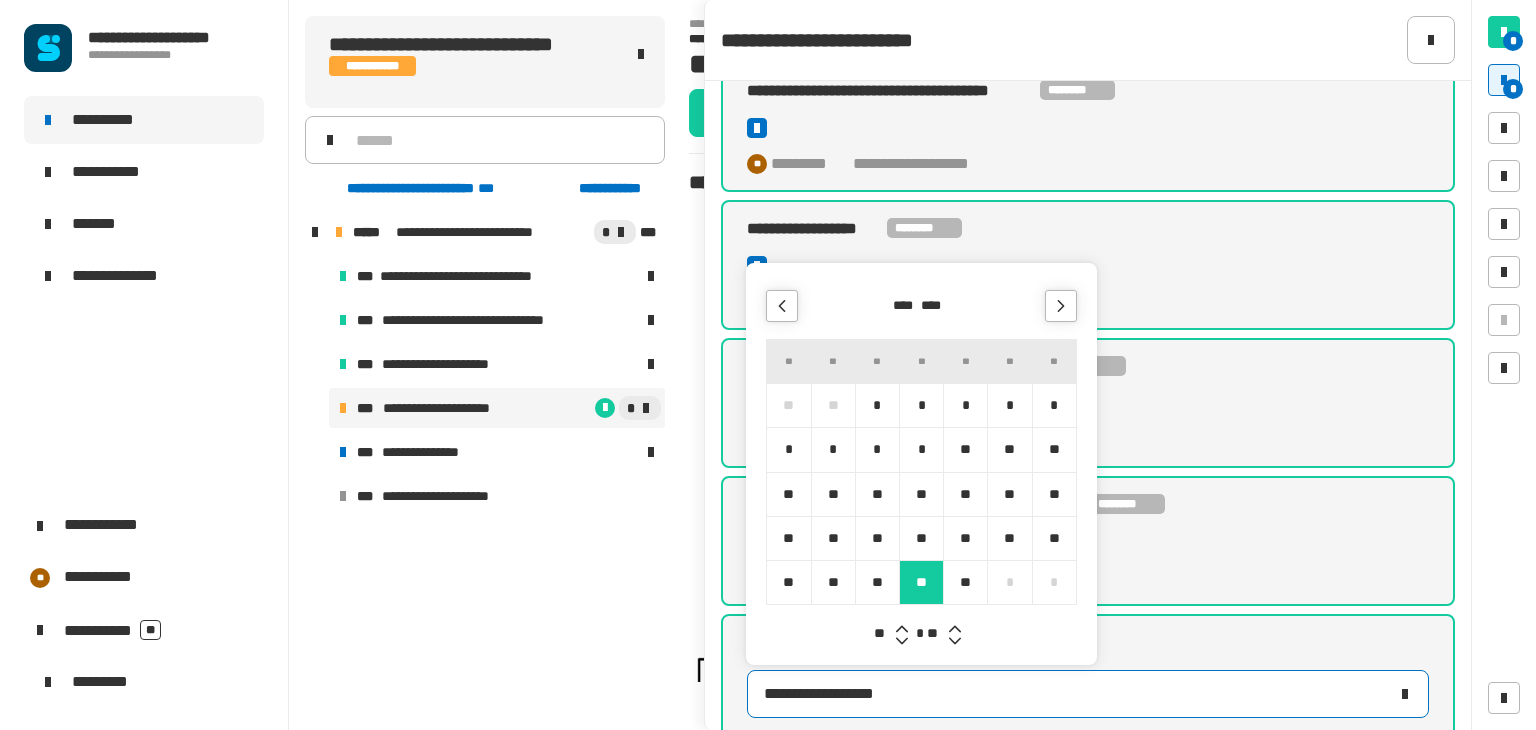 click 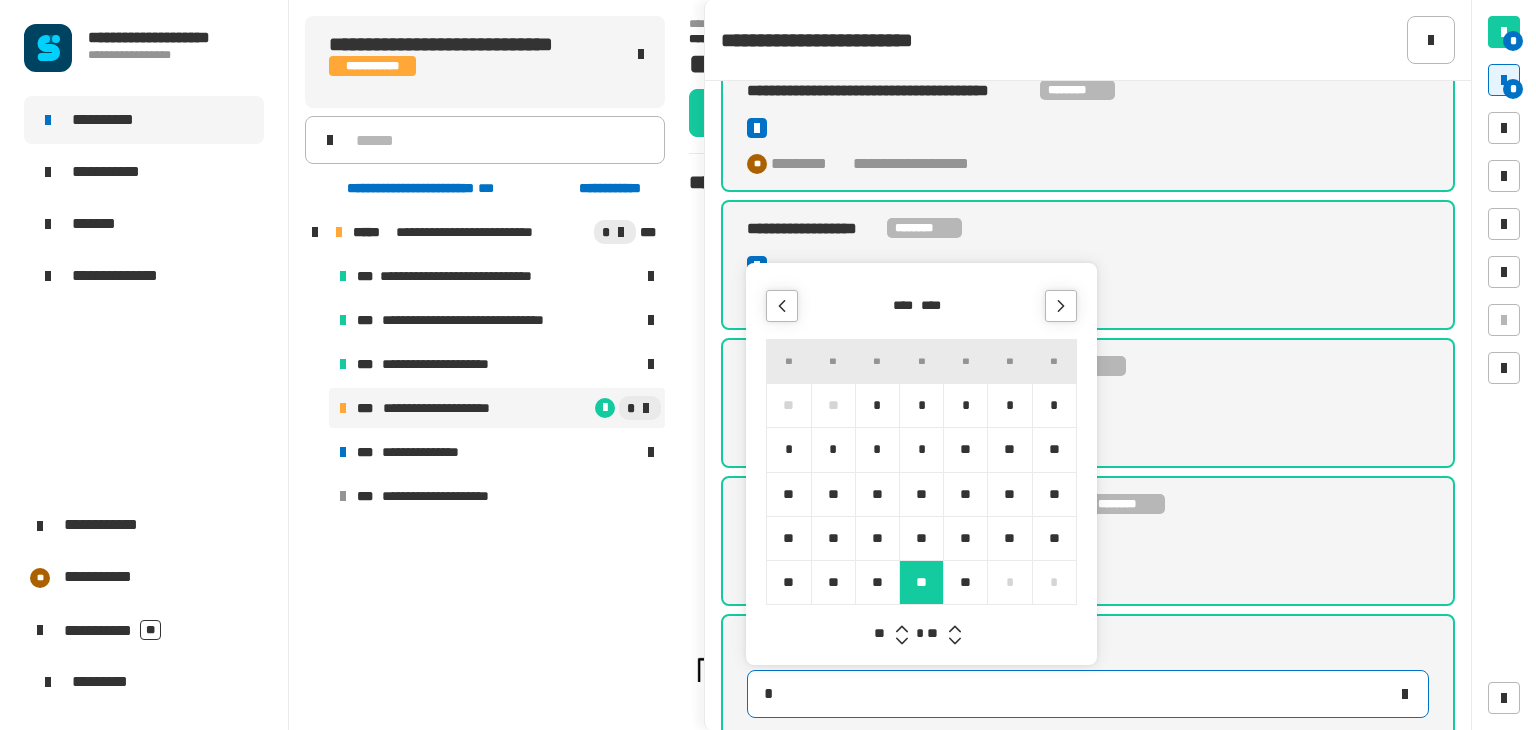 type on "**********" 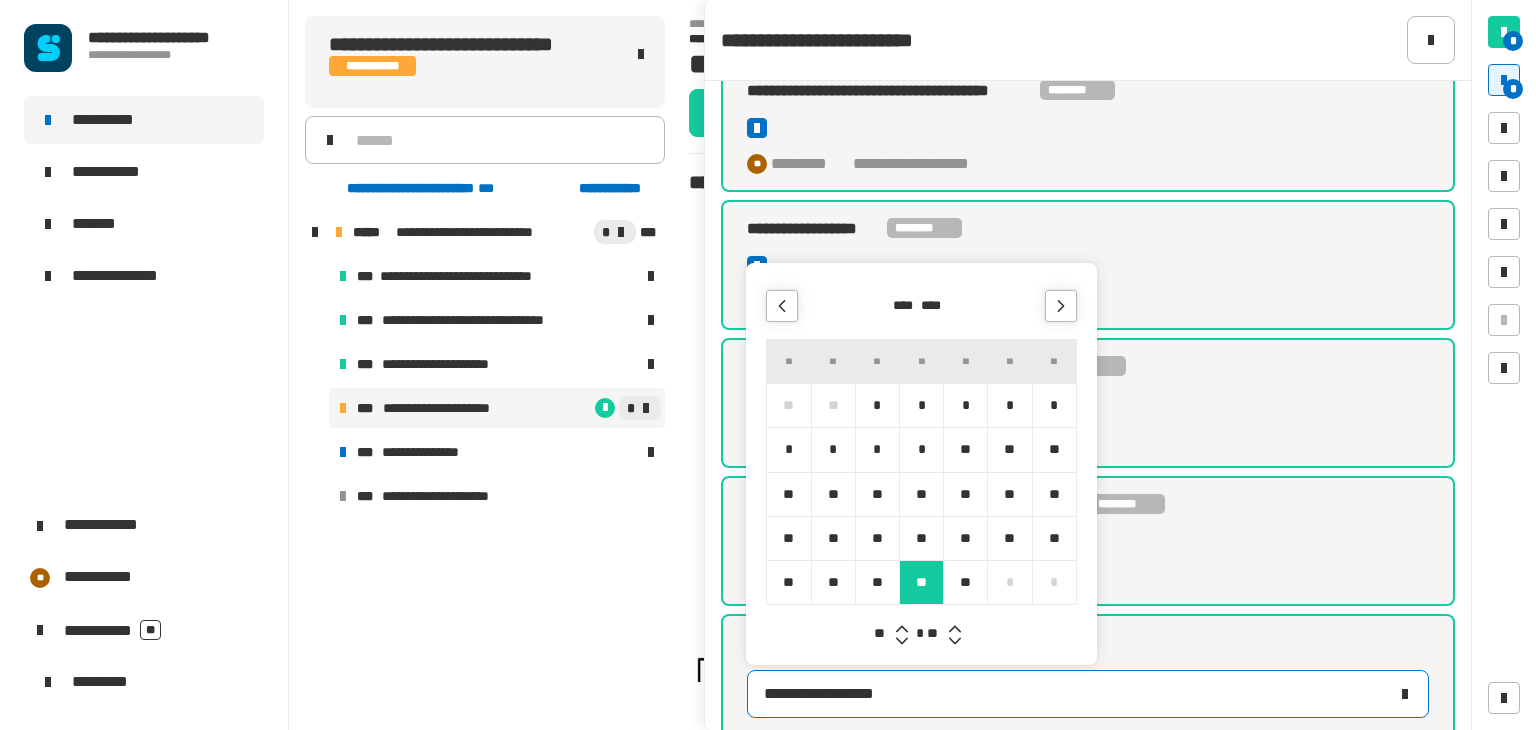 click 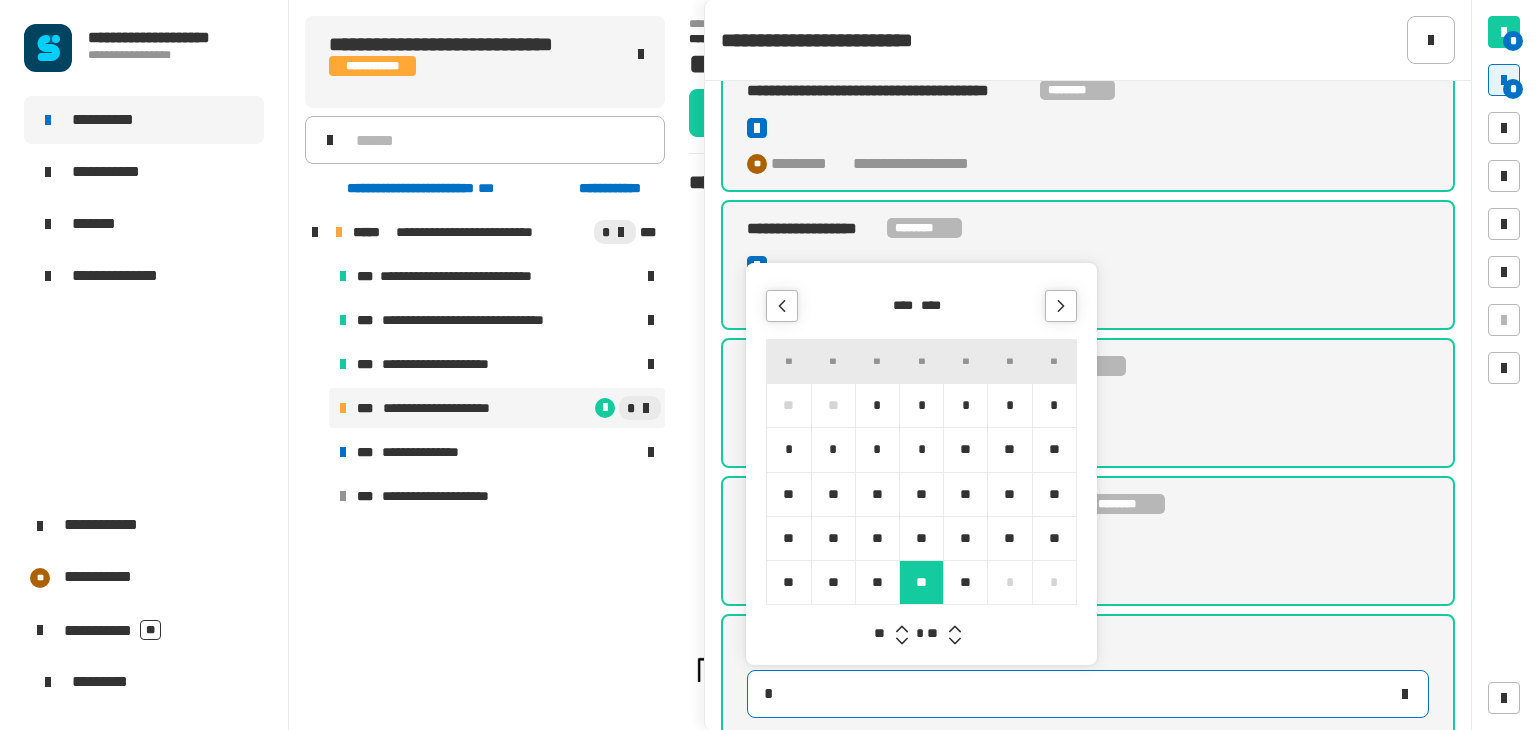 type on "**********" 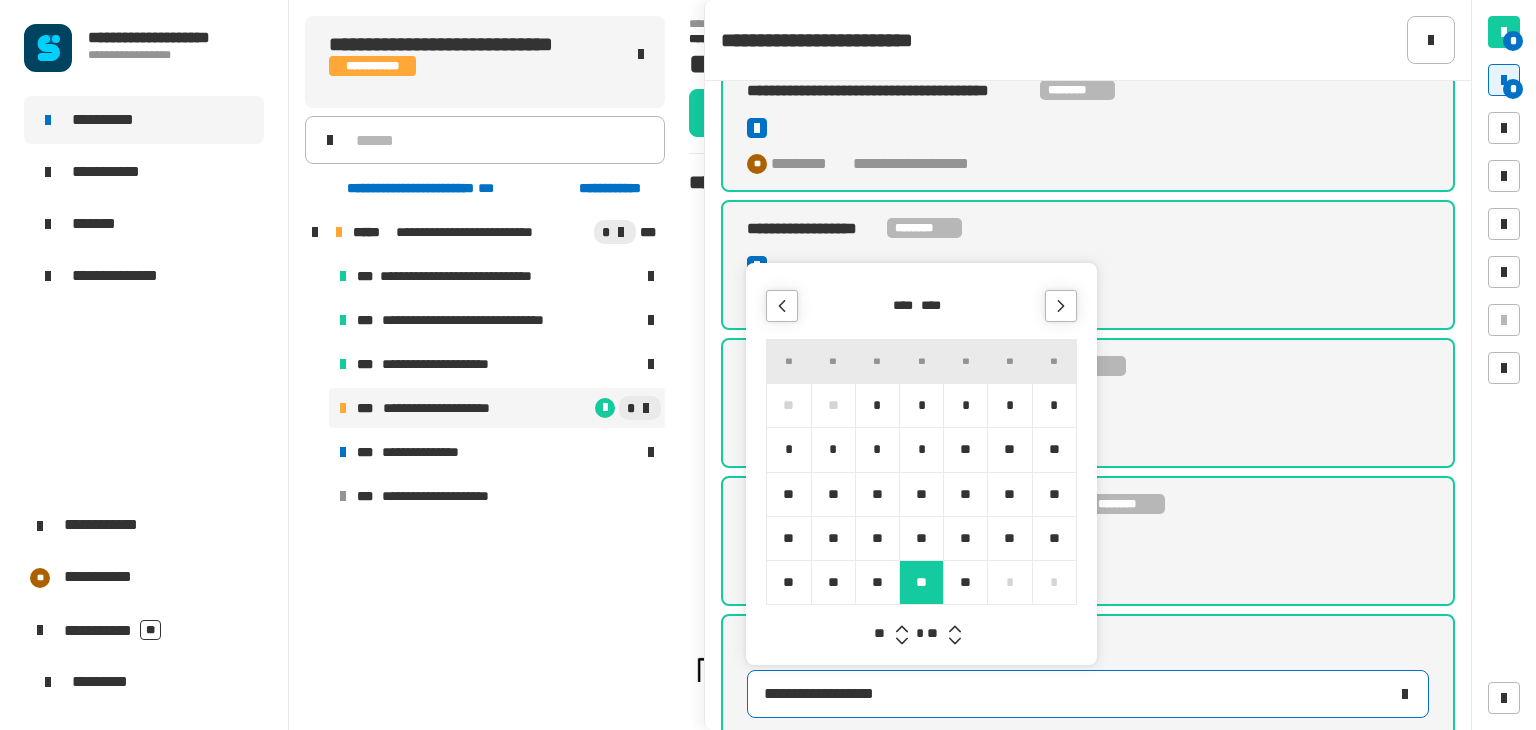 click 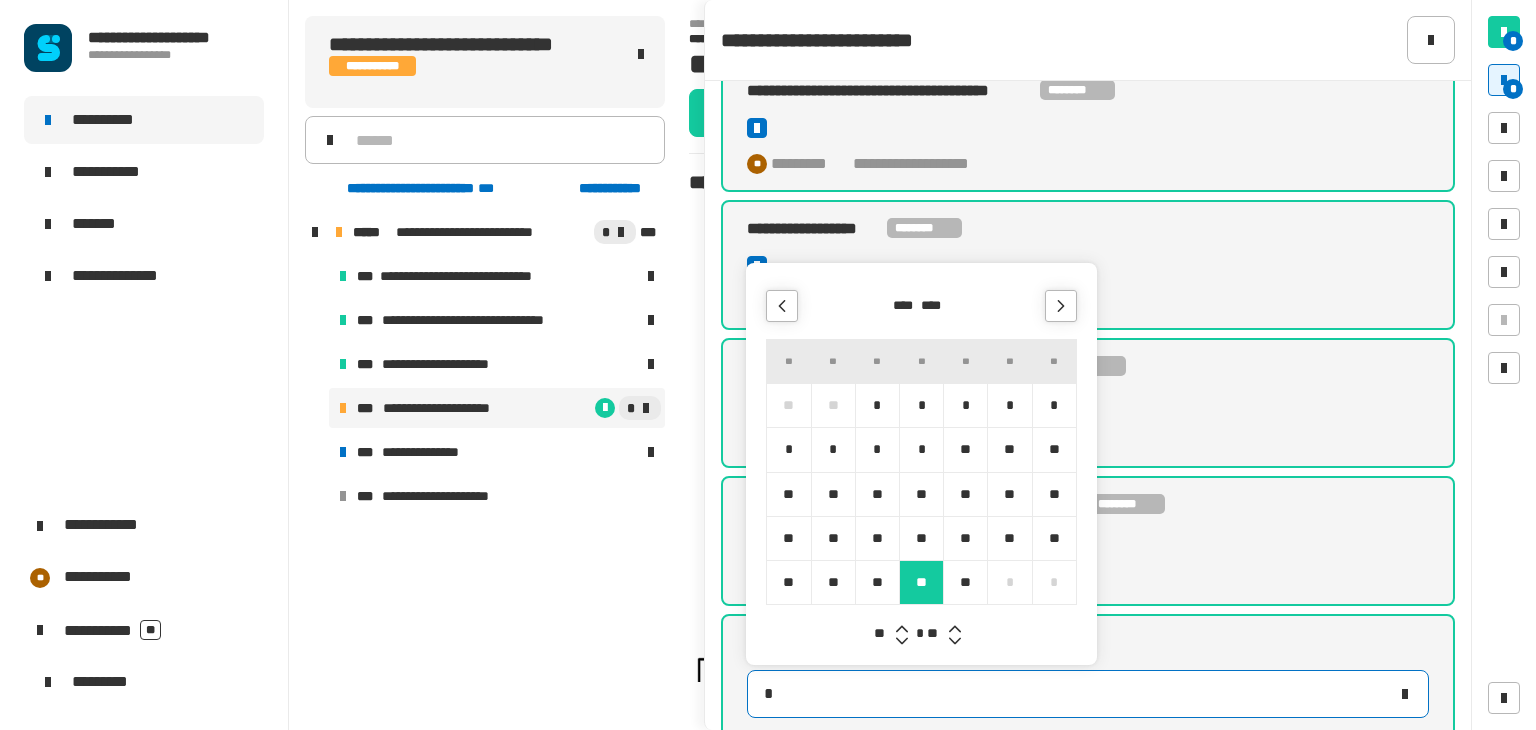 type on "**********" 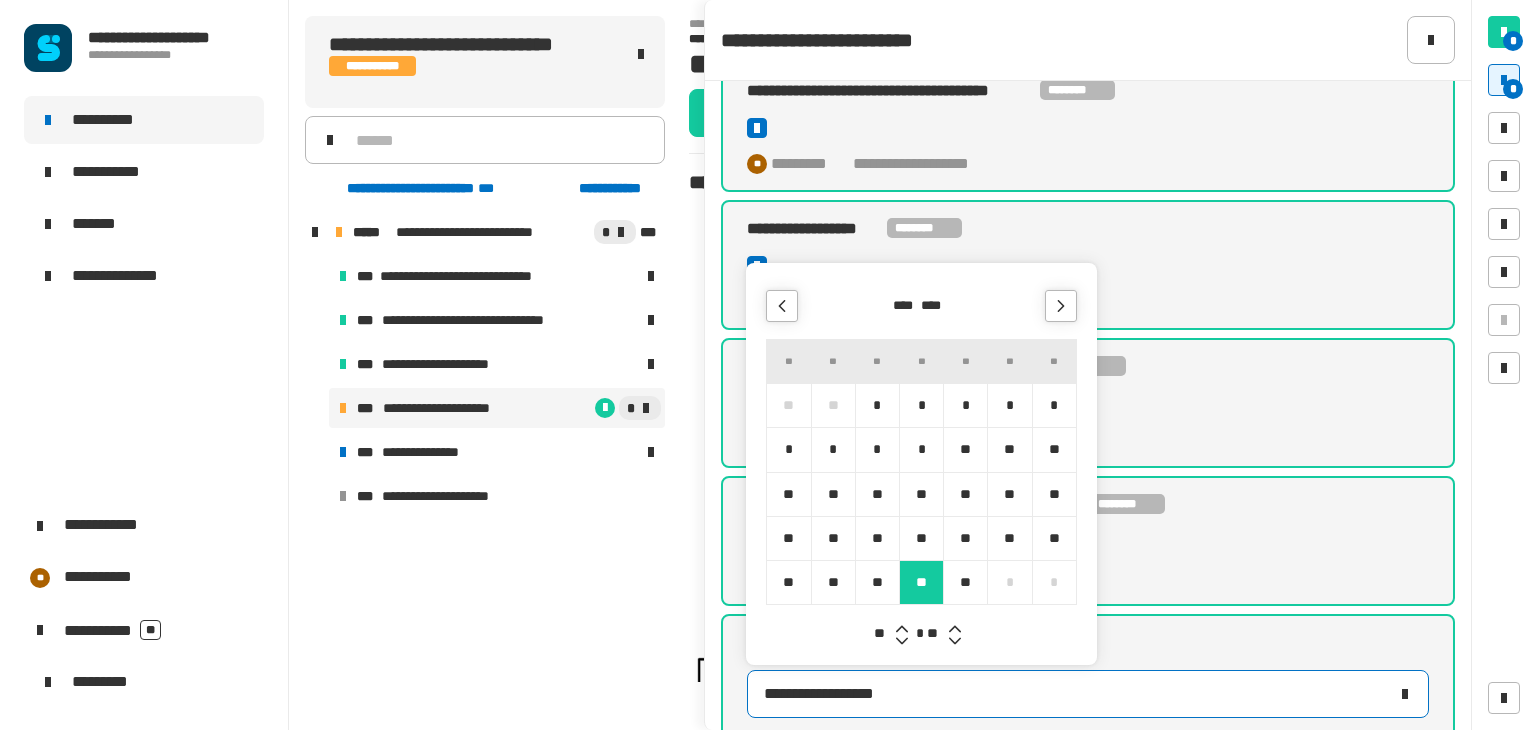 click 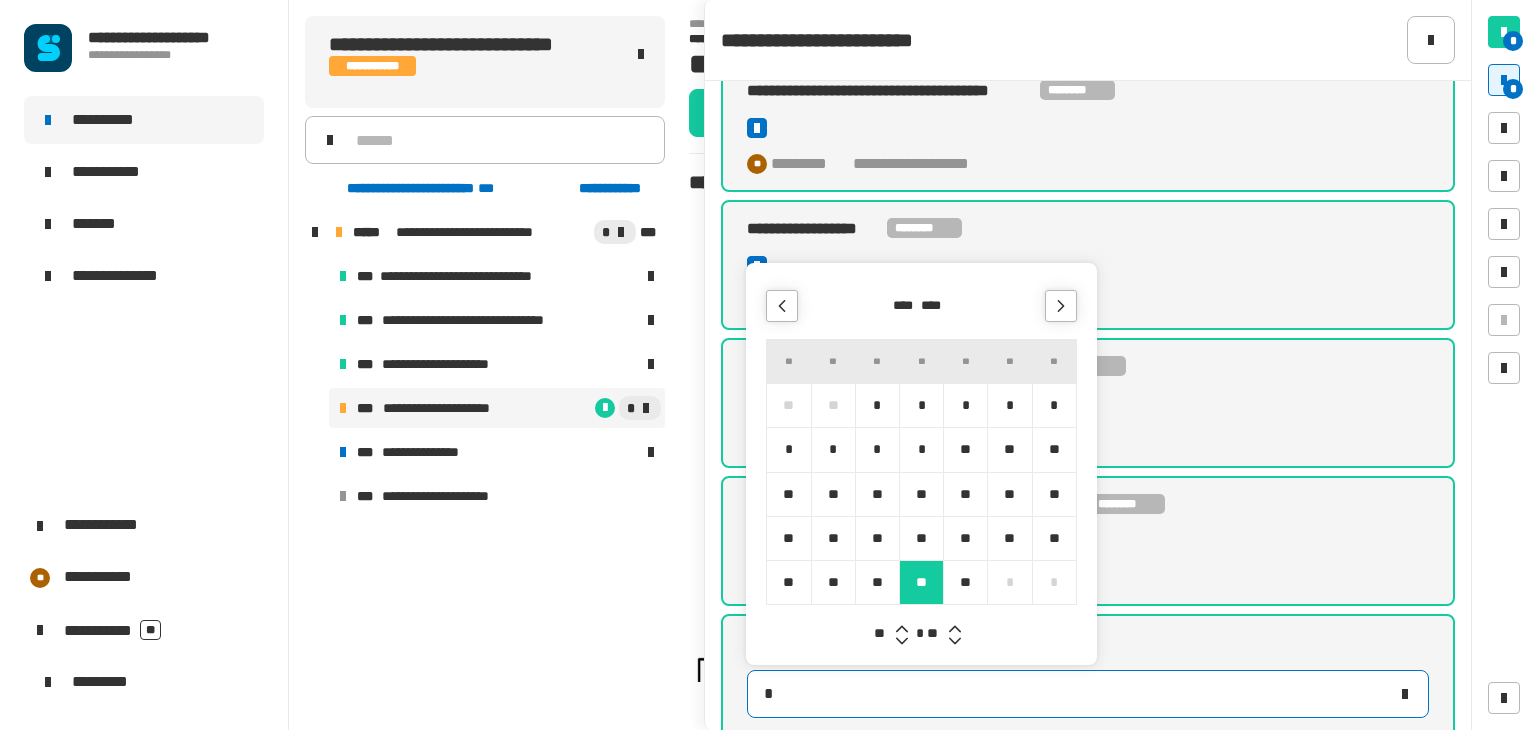 type on "**********" 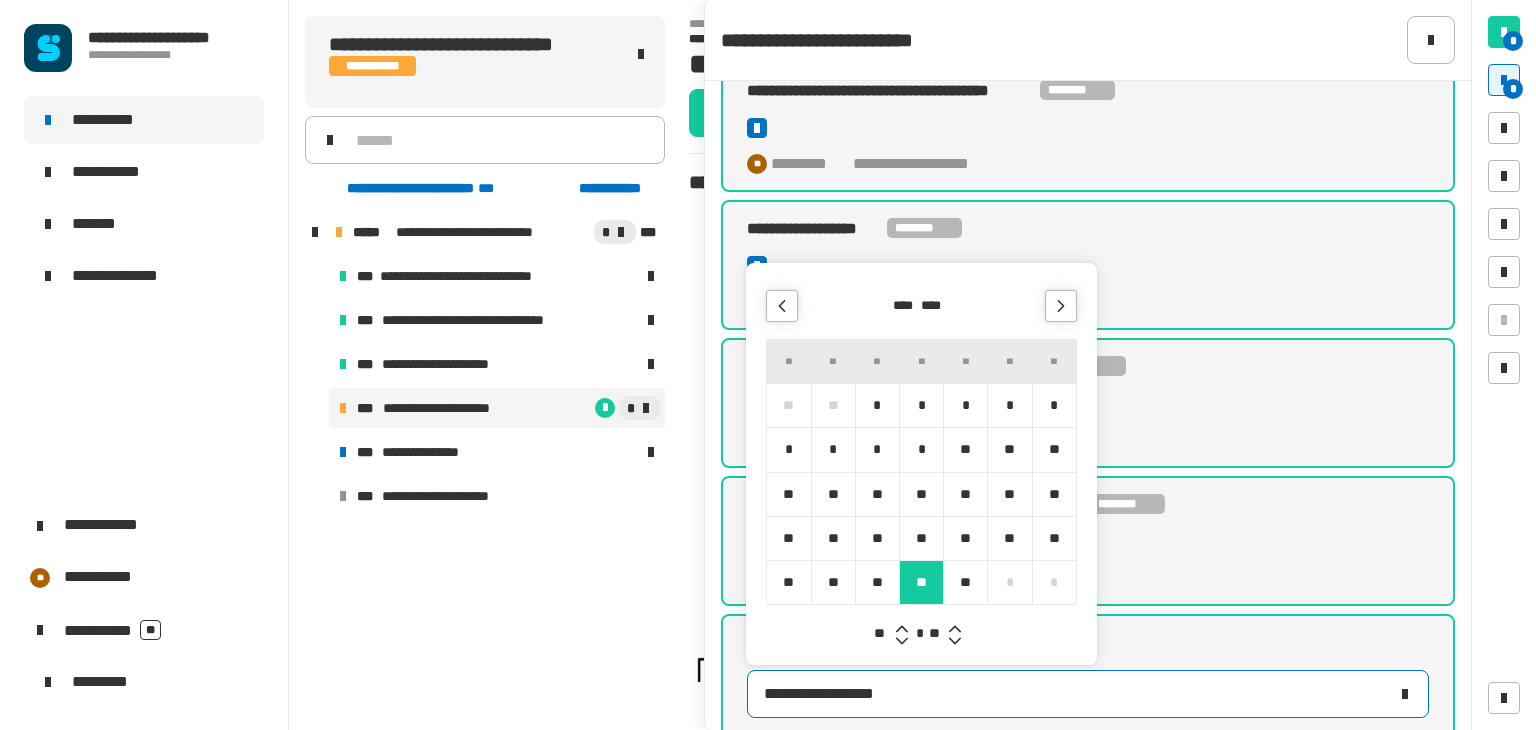 click 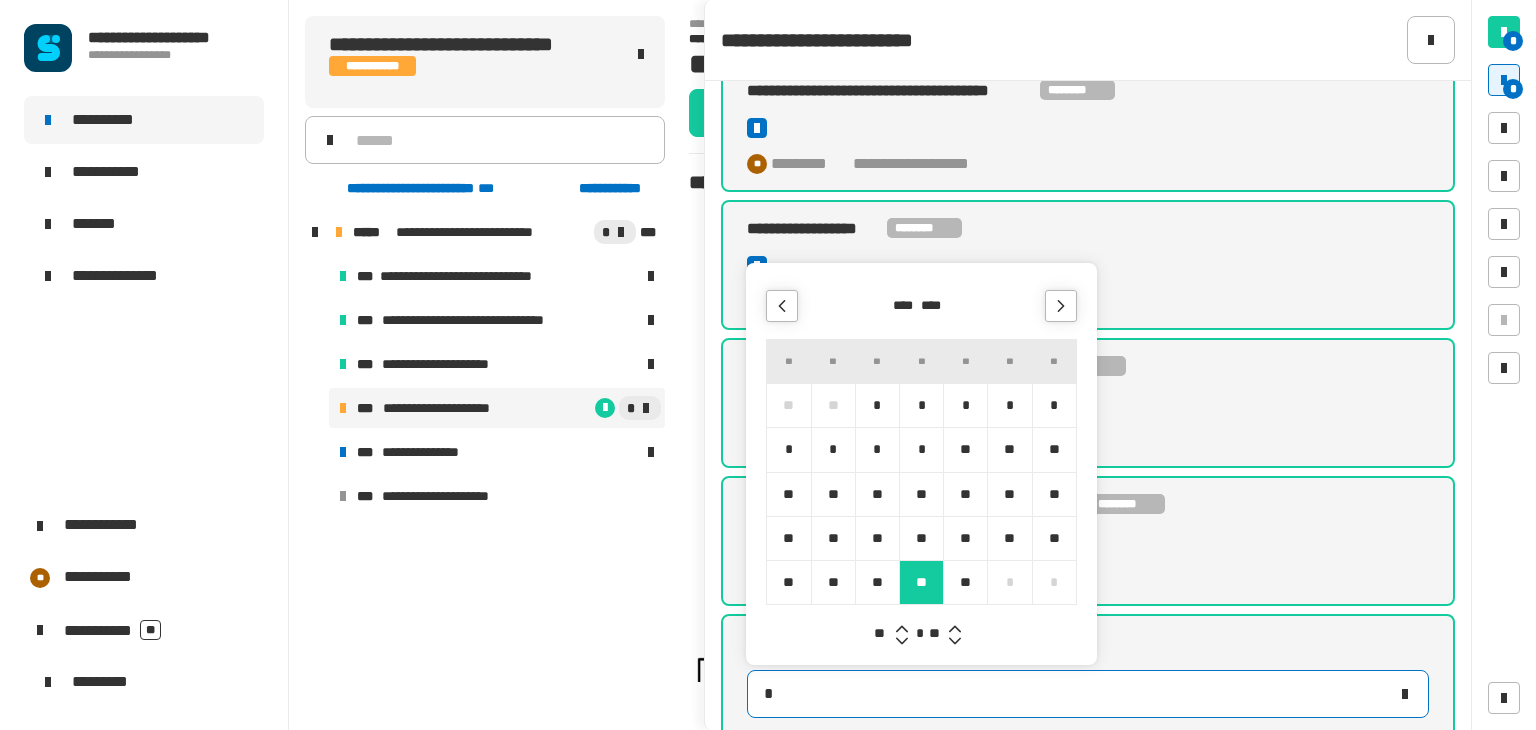 type on "**********" 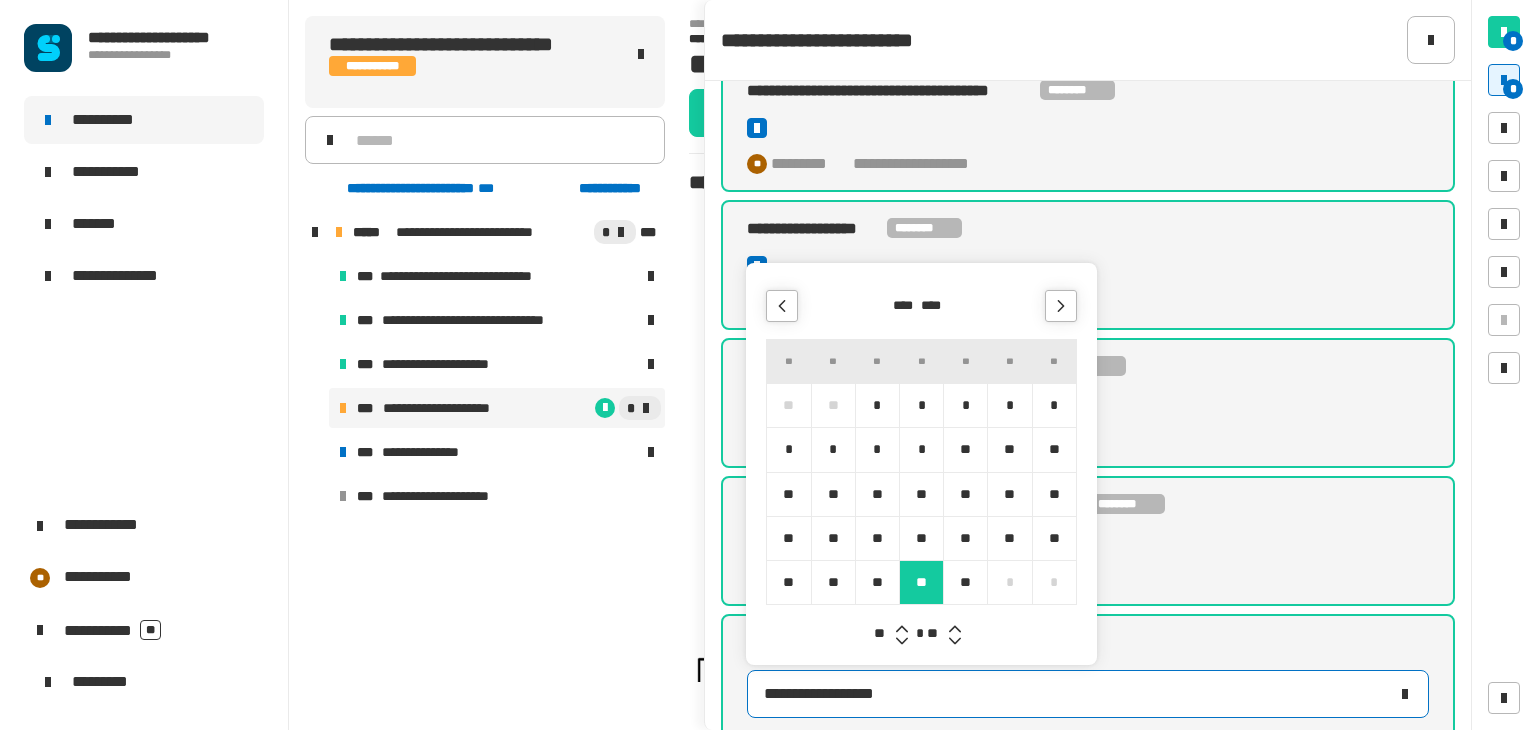 click 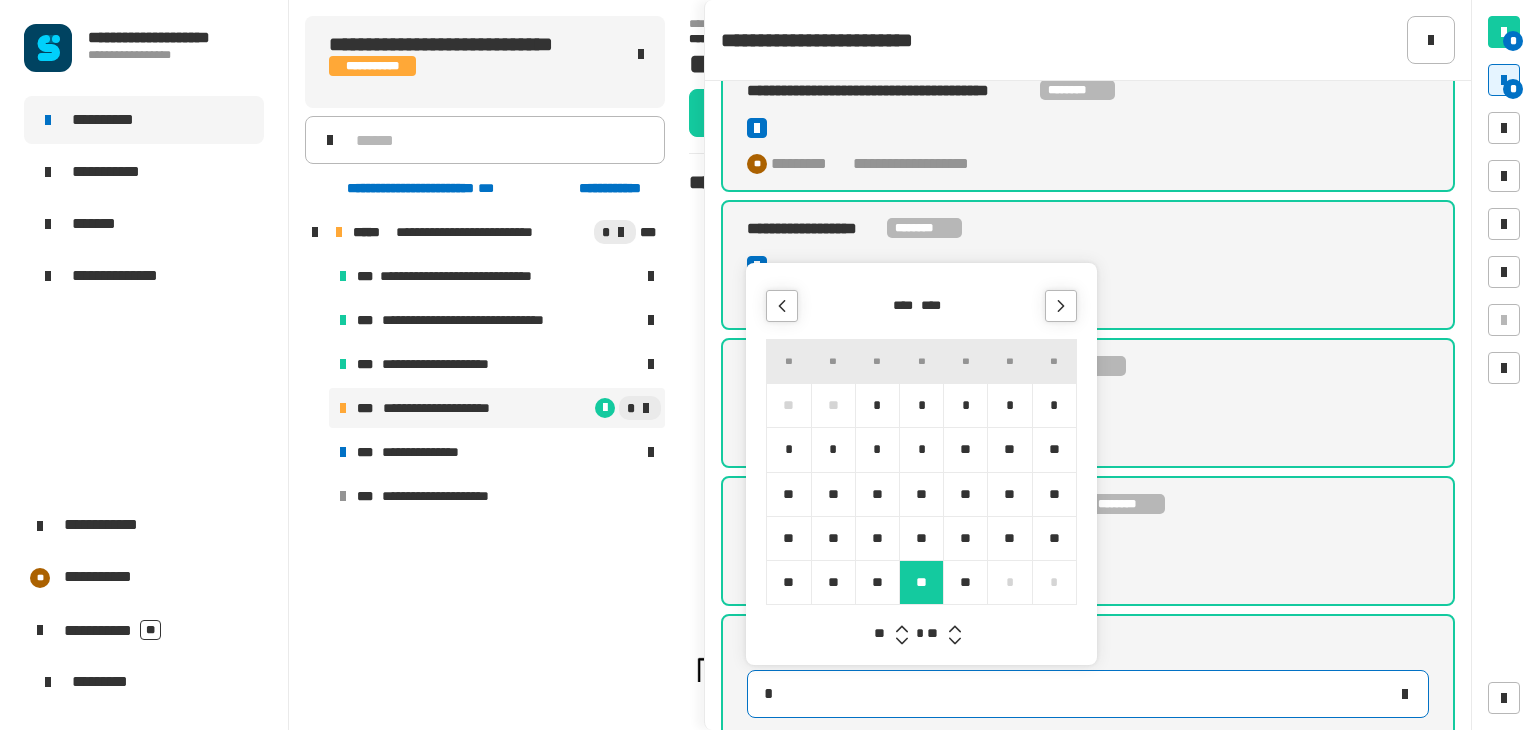 type on "**********" 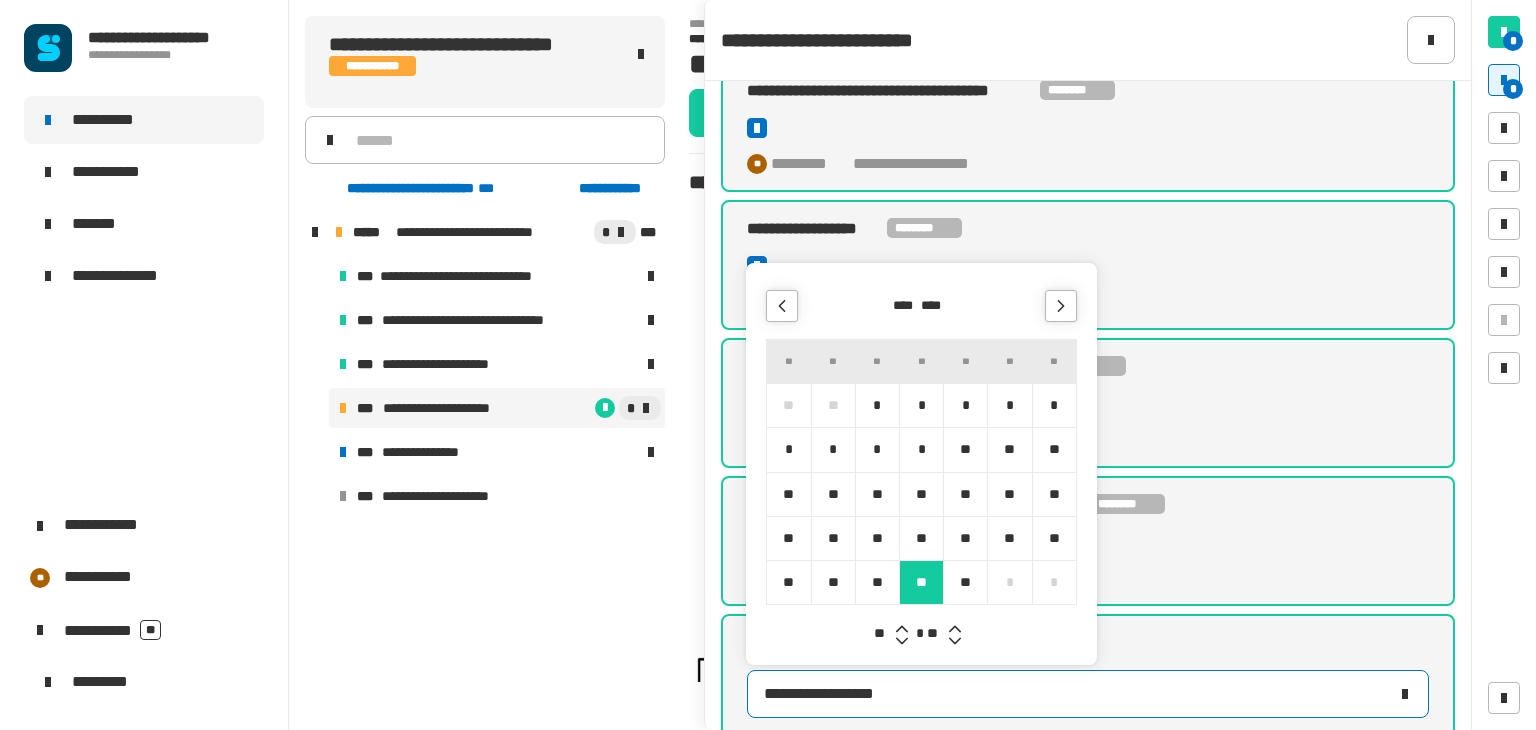 click 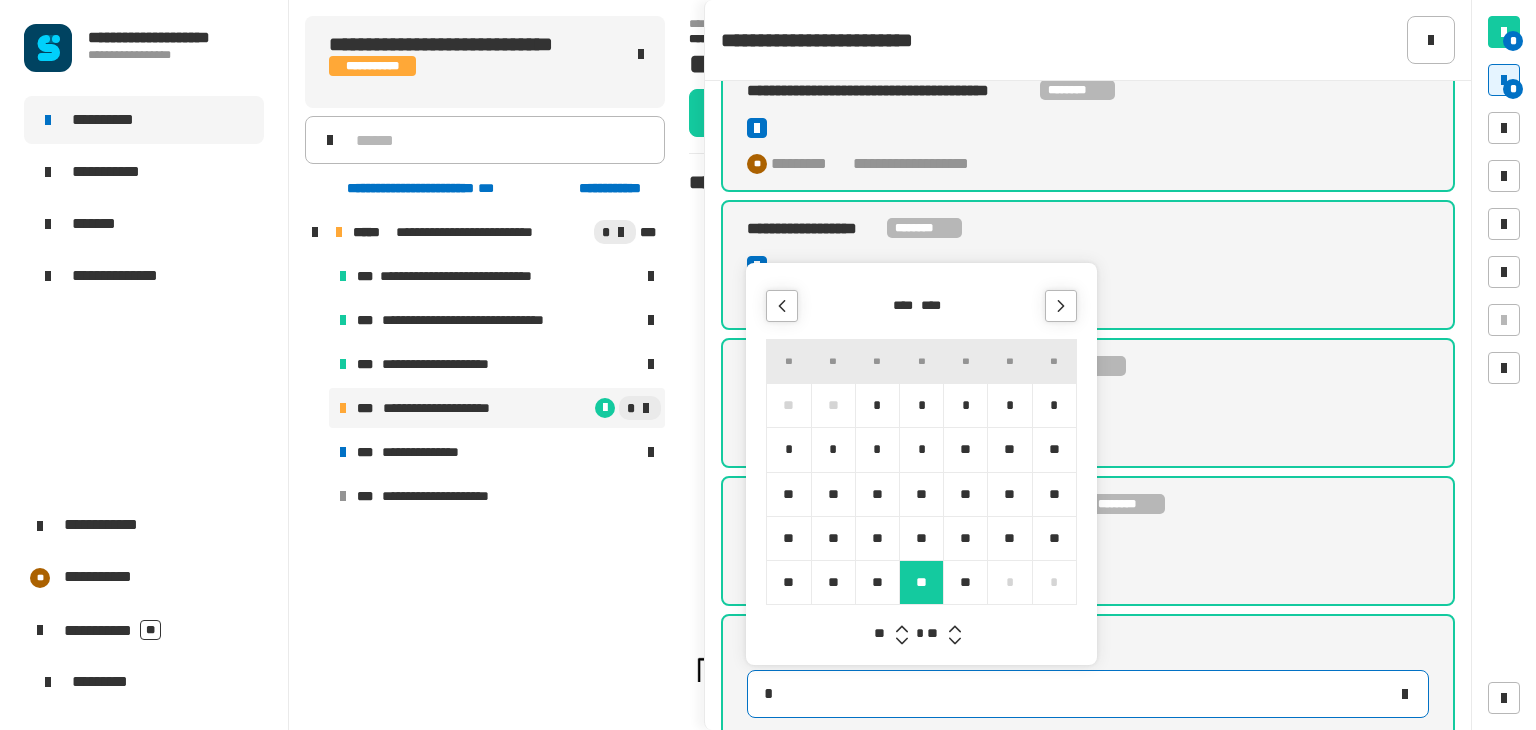 type on "**********" 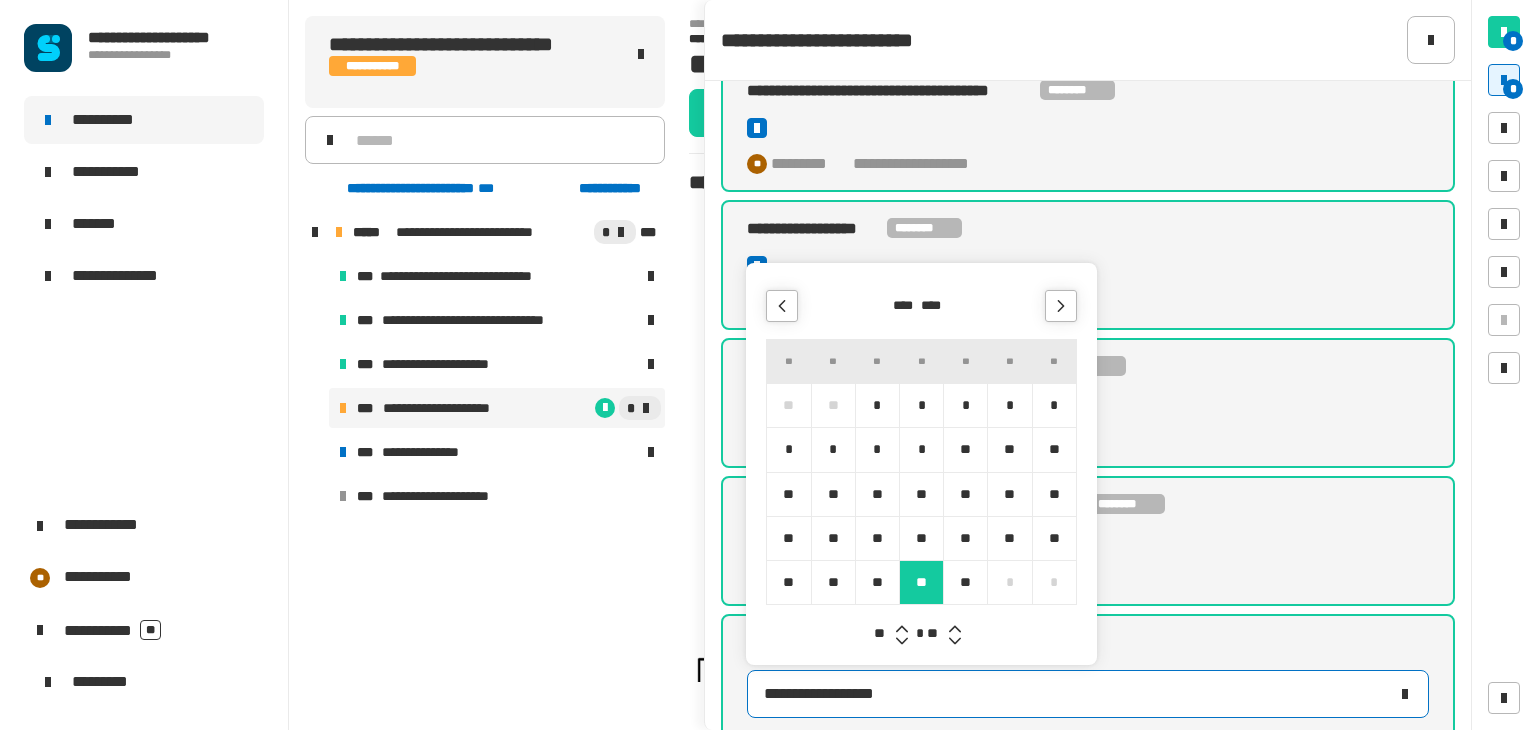 click 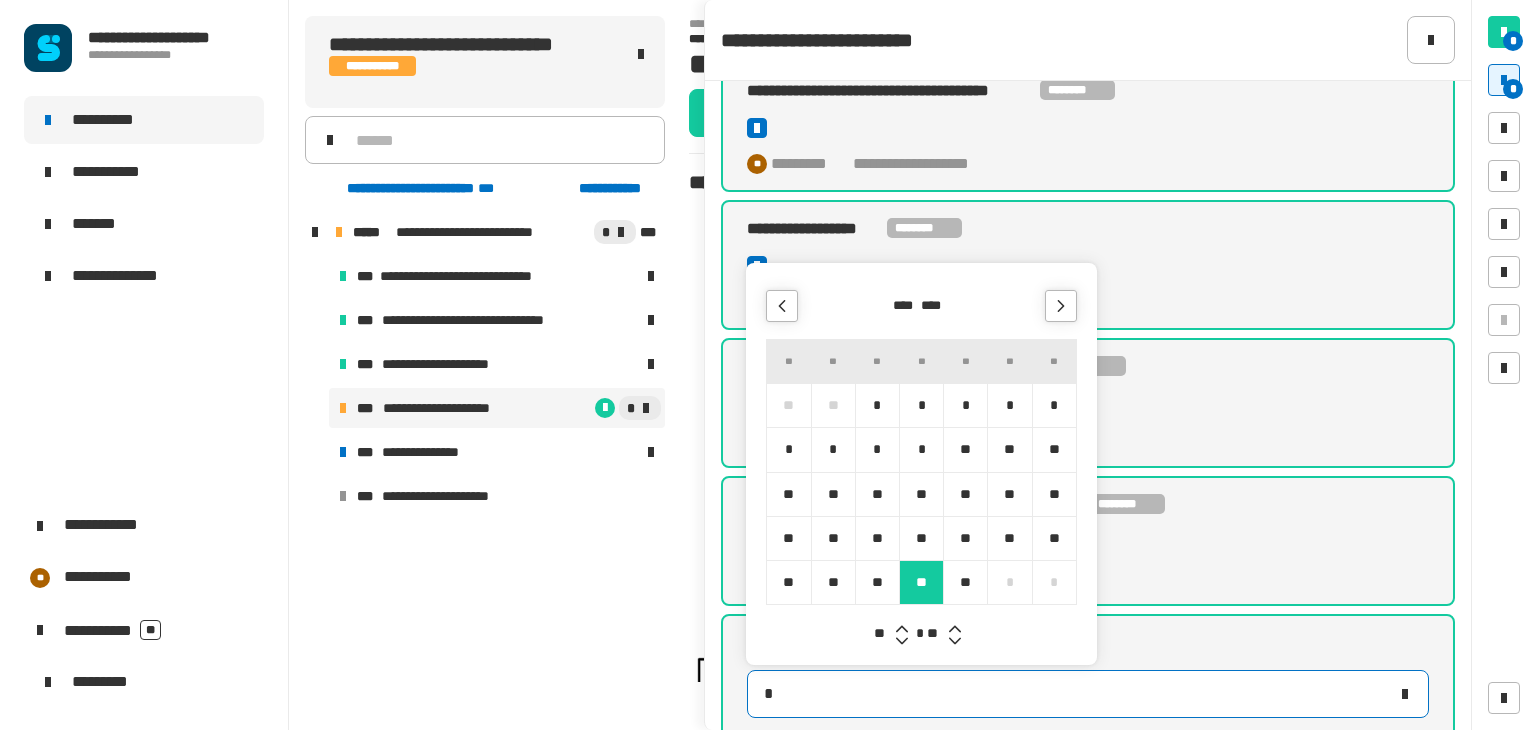type on "**********" 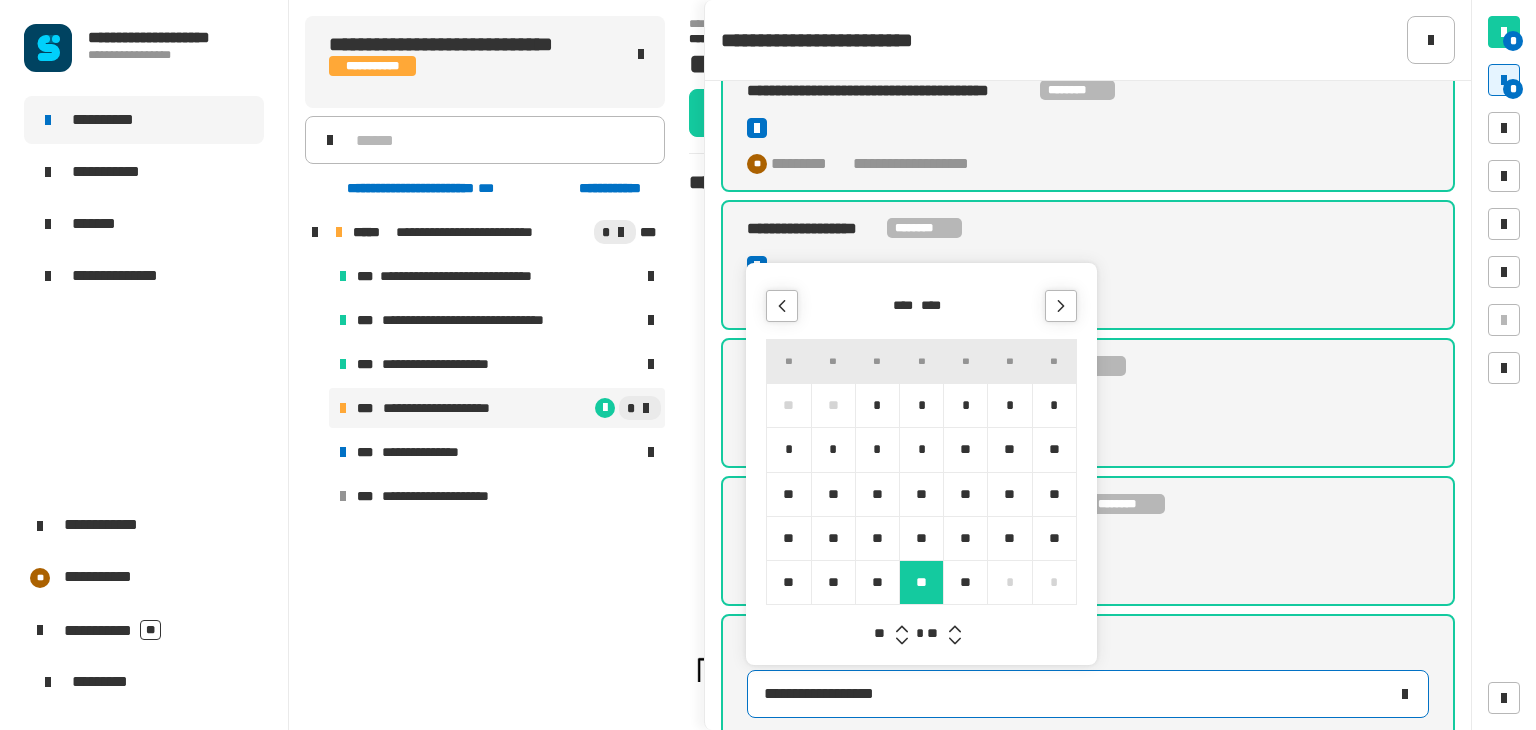 click 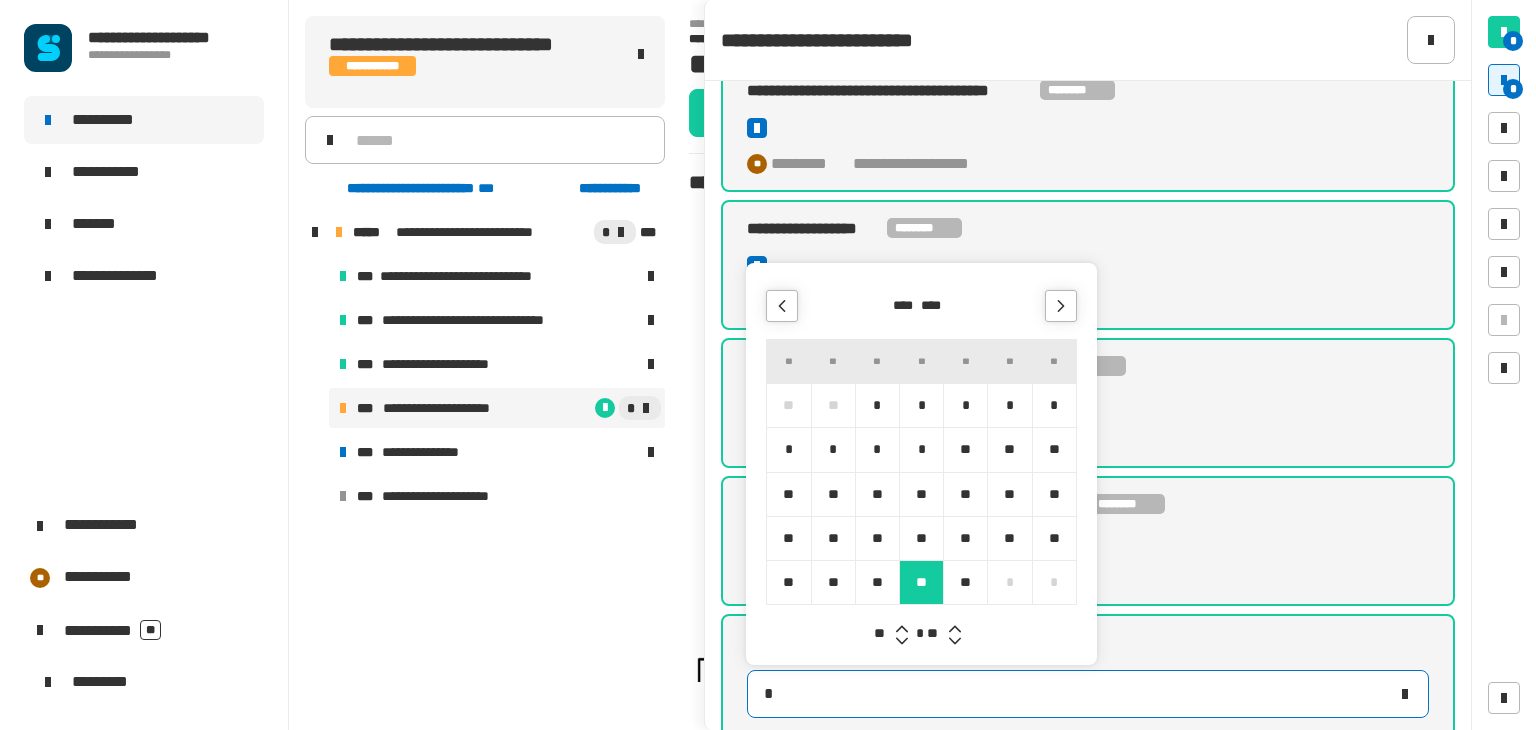 type on "**********" 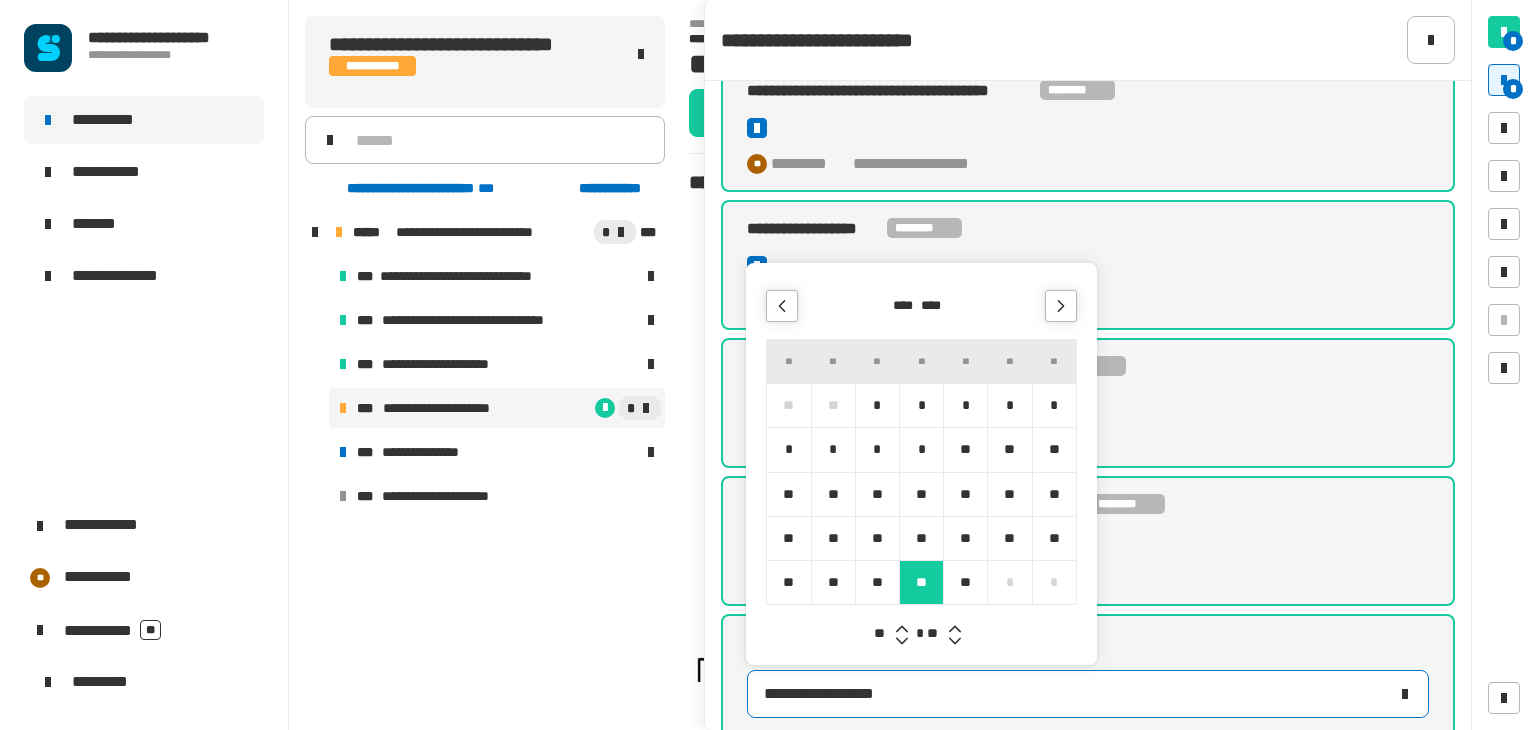 click 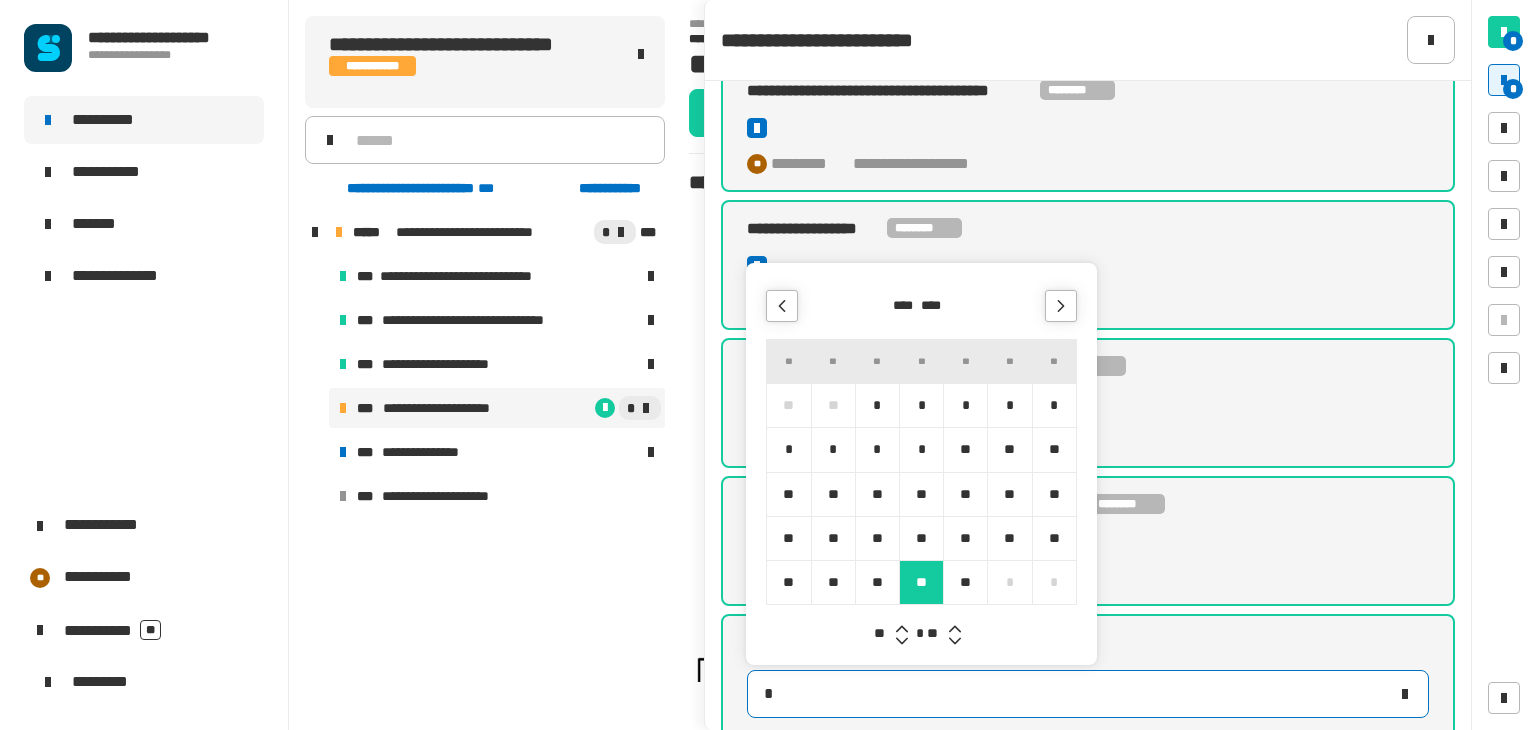type on "**********" 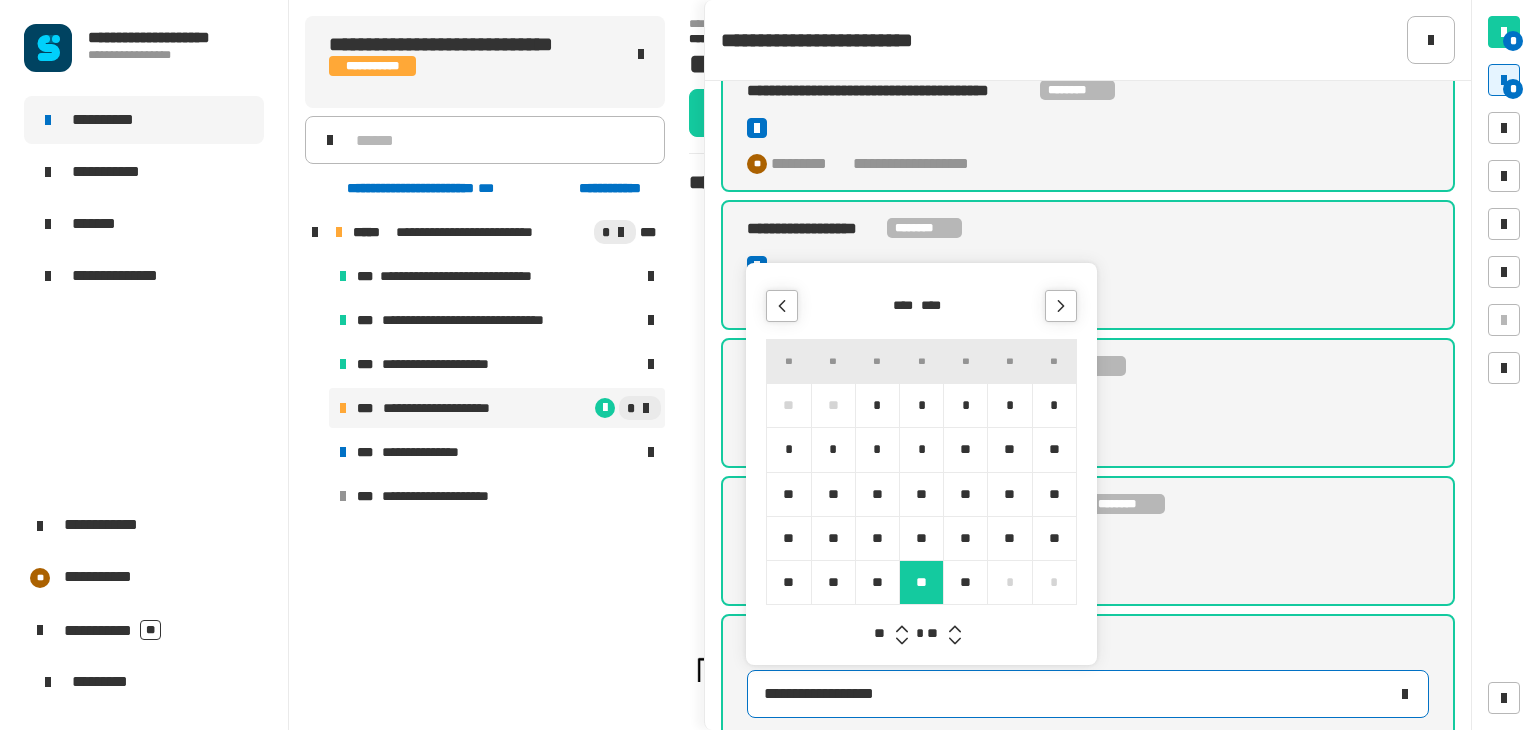 click 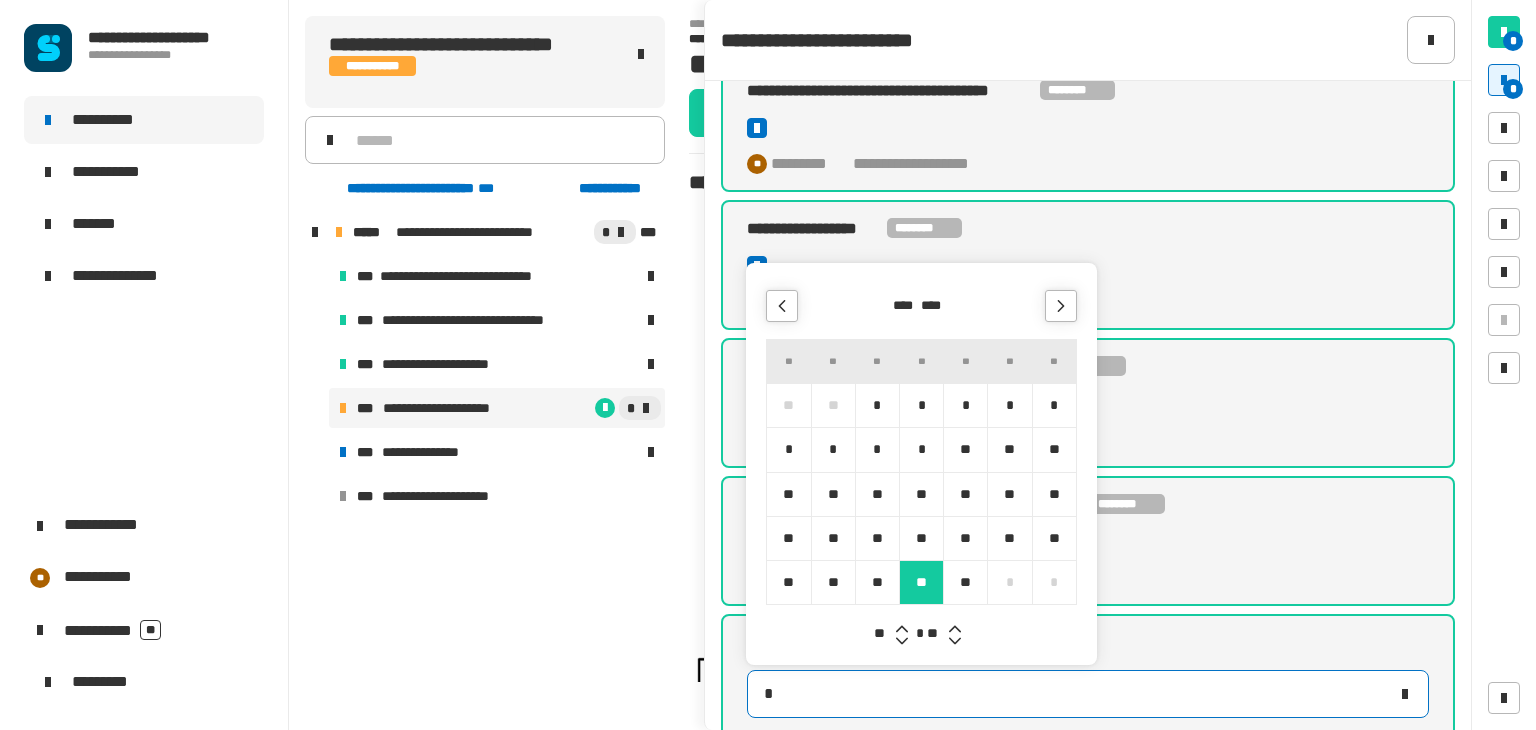 type on "**********" 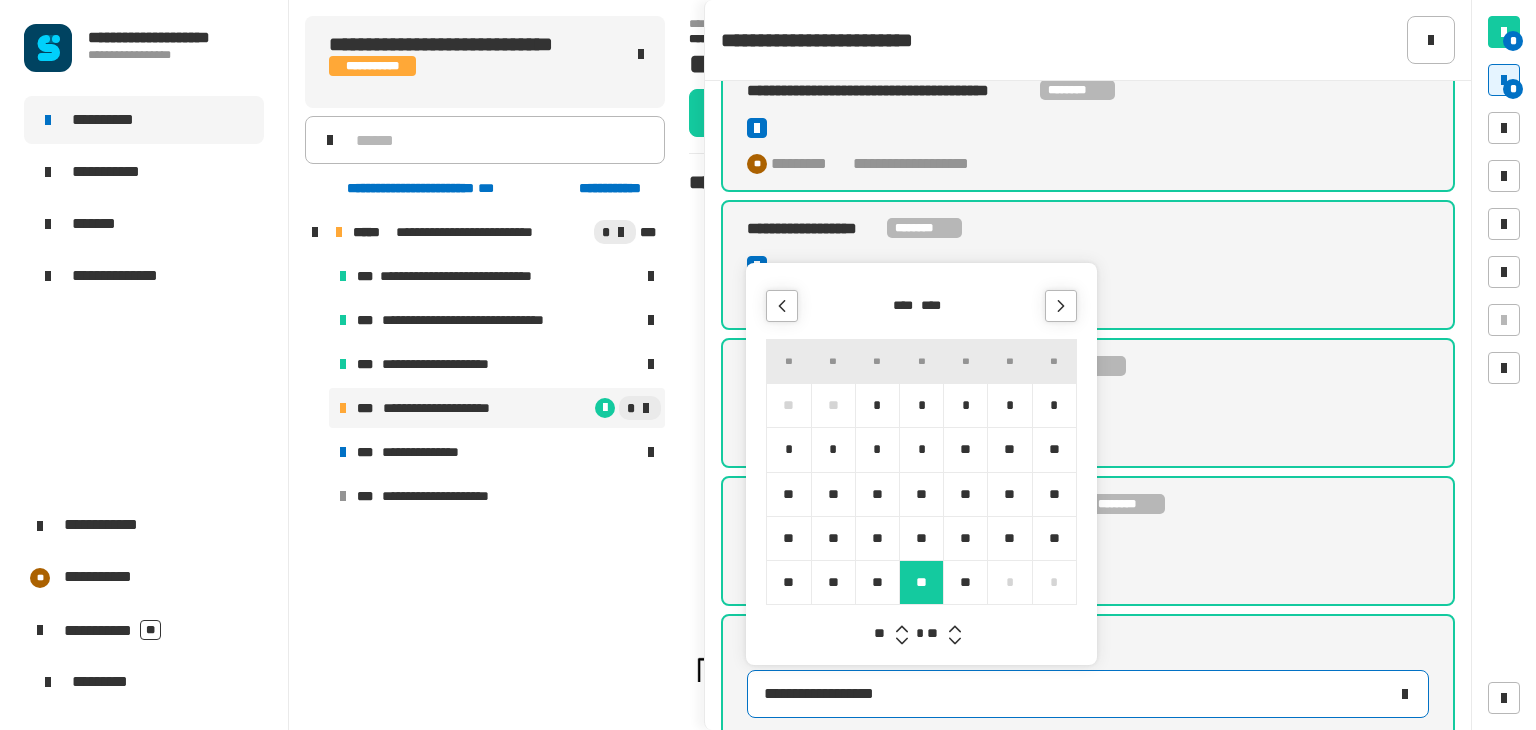 click 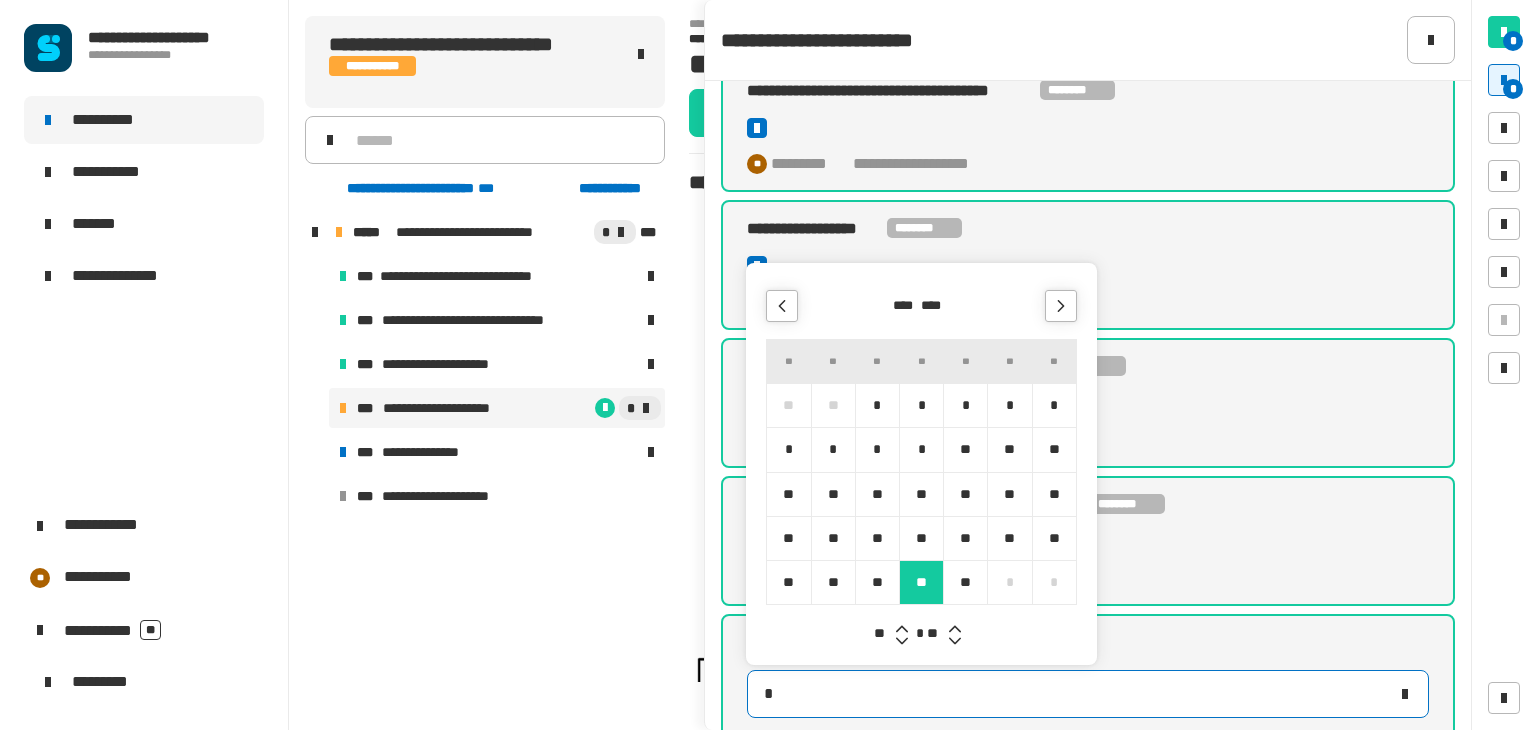 type on "**********" 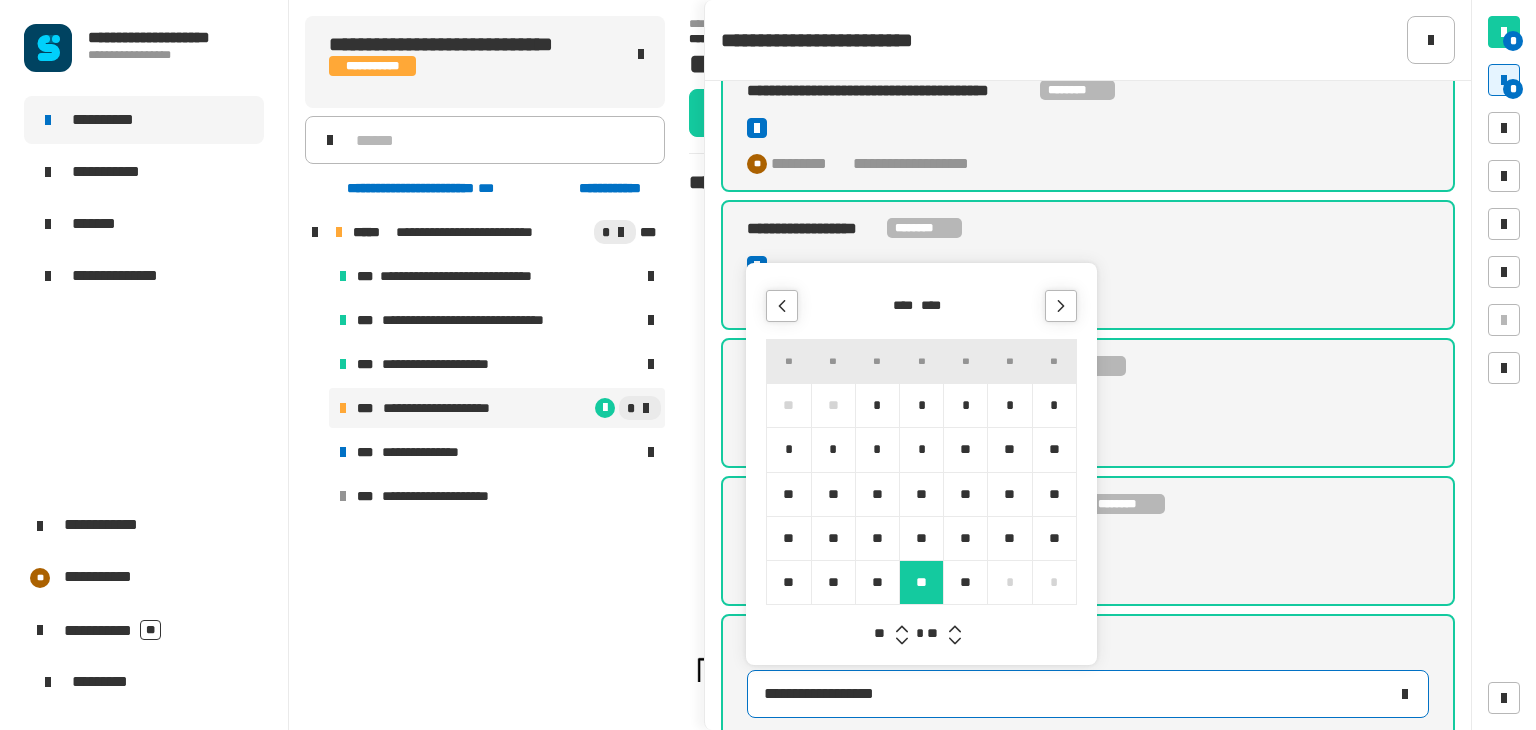 click 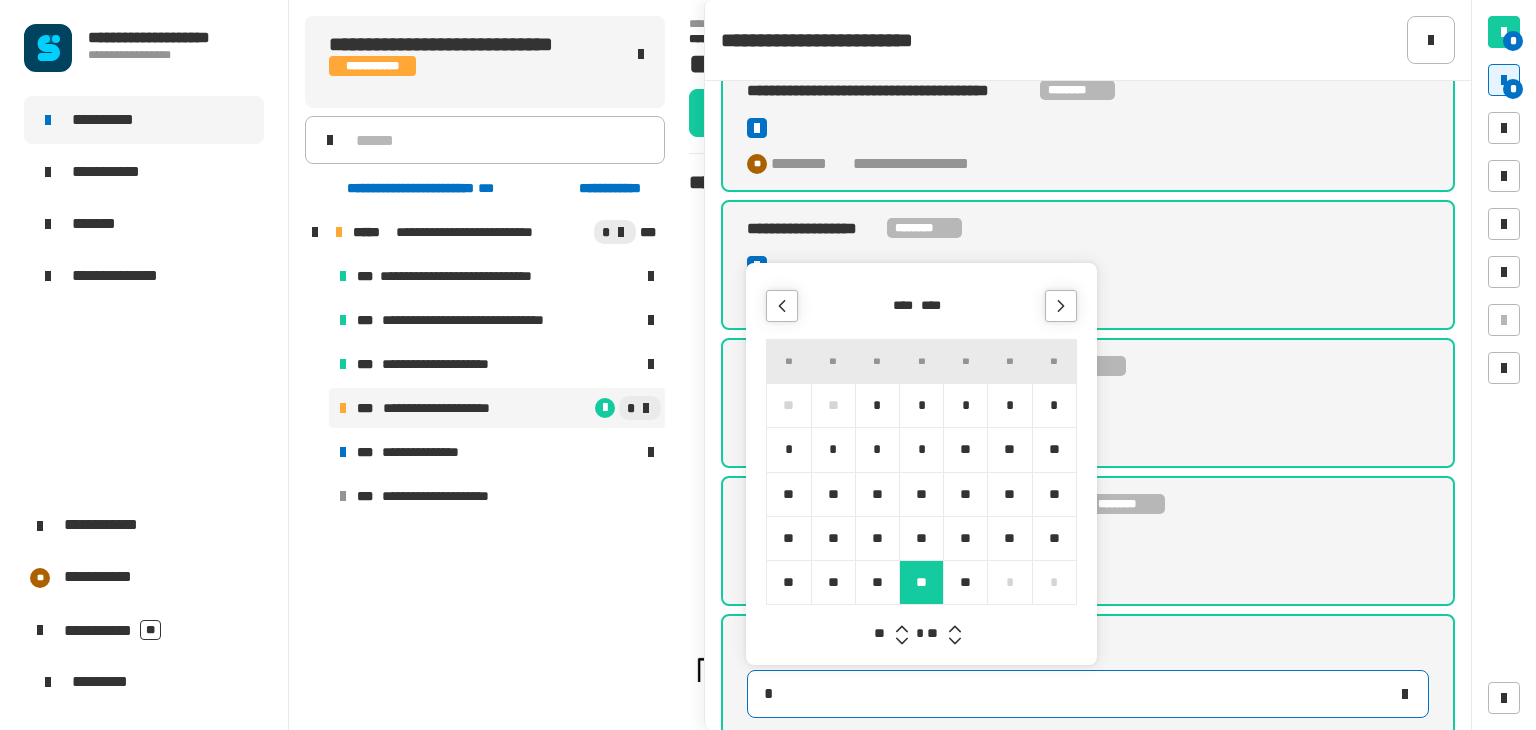 type on "**********" 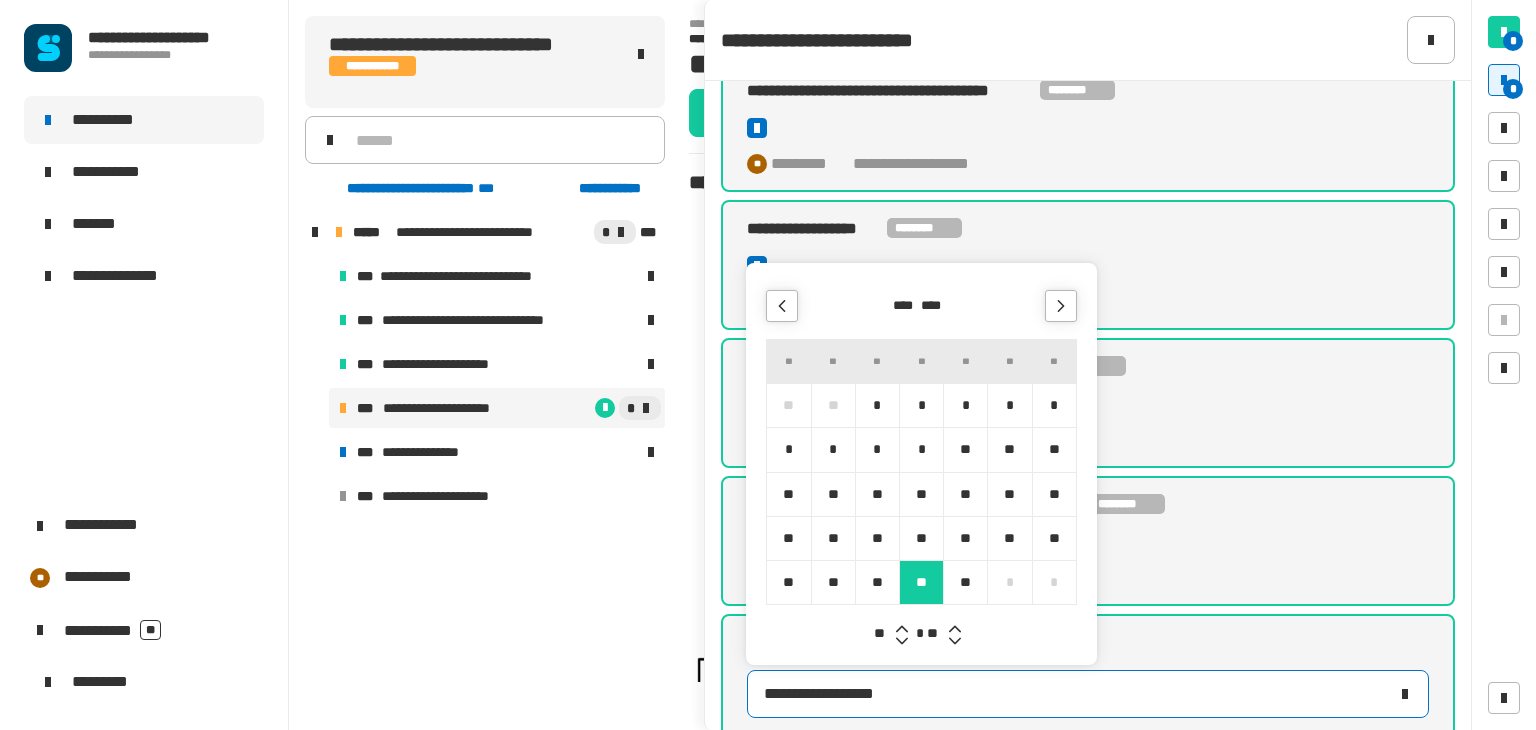 click 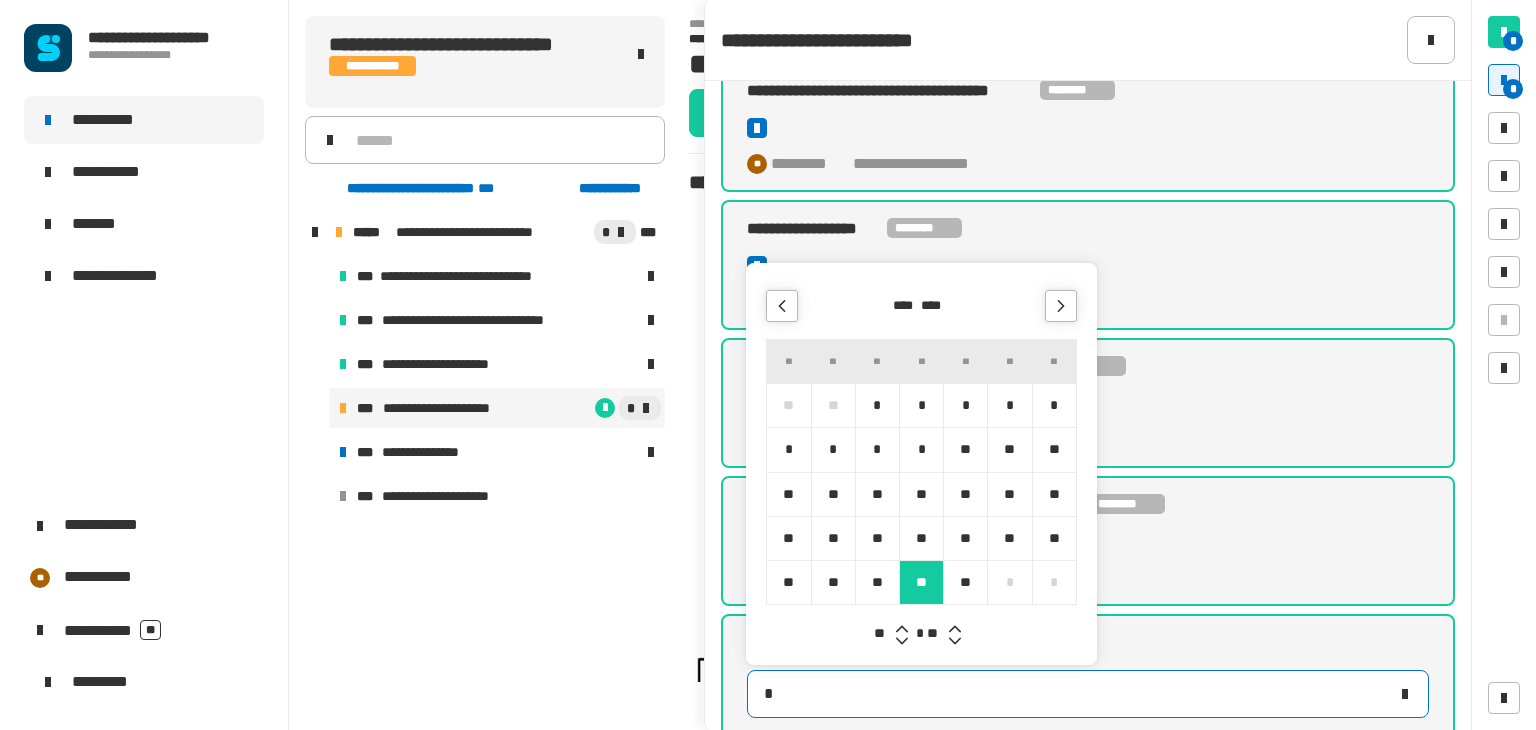 type on "**********" 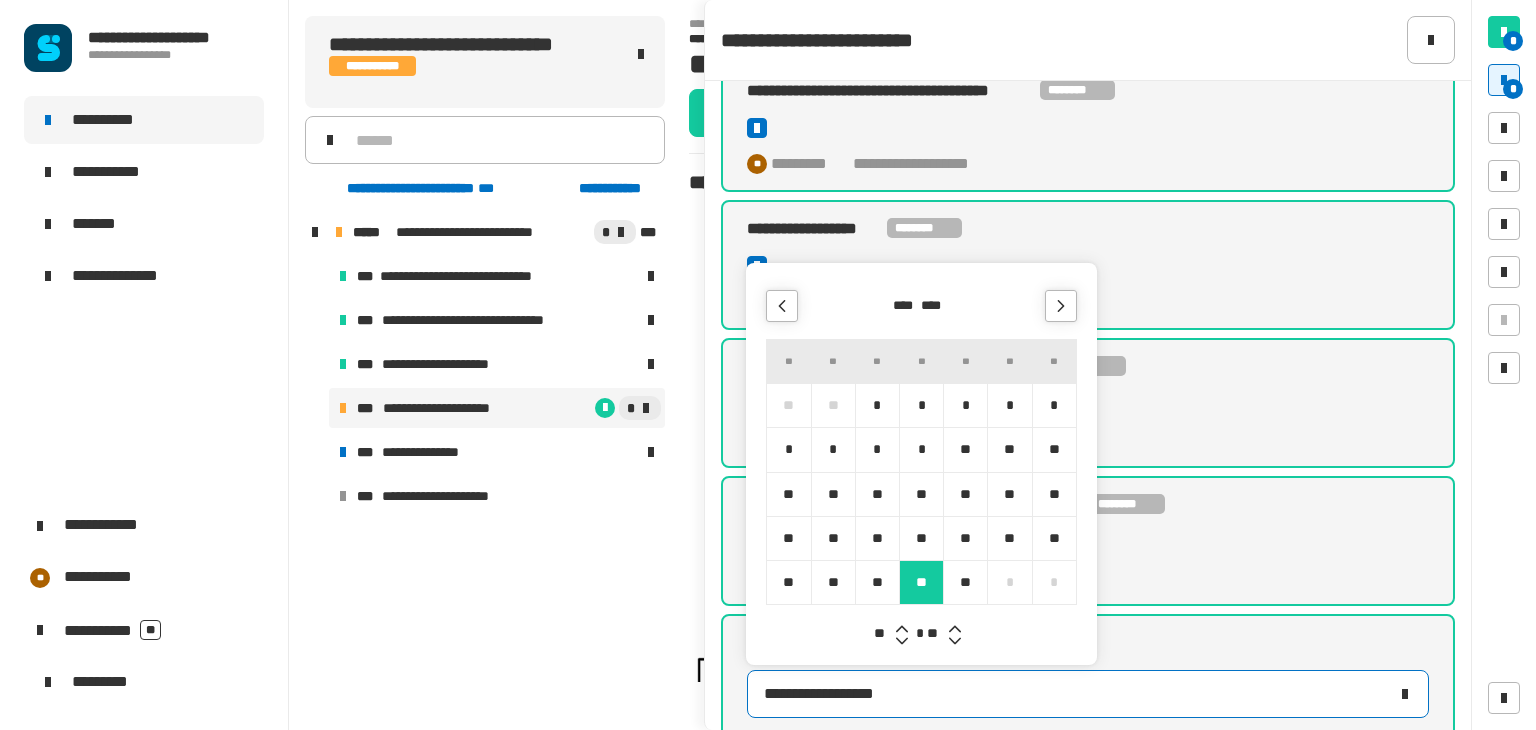 click 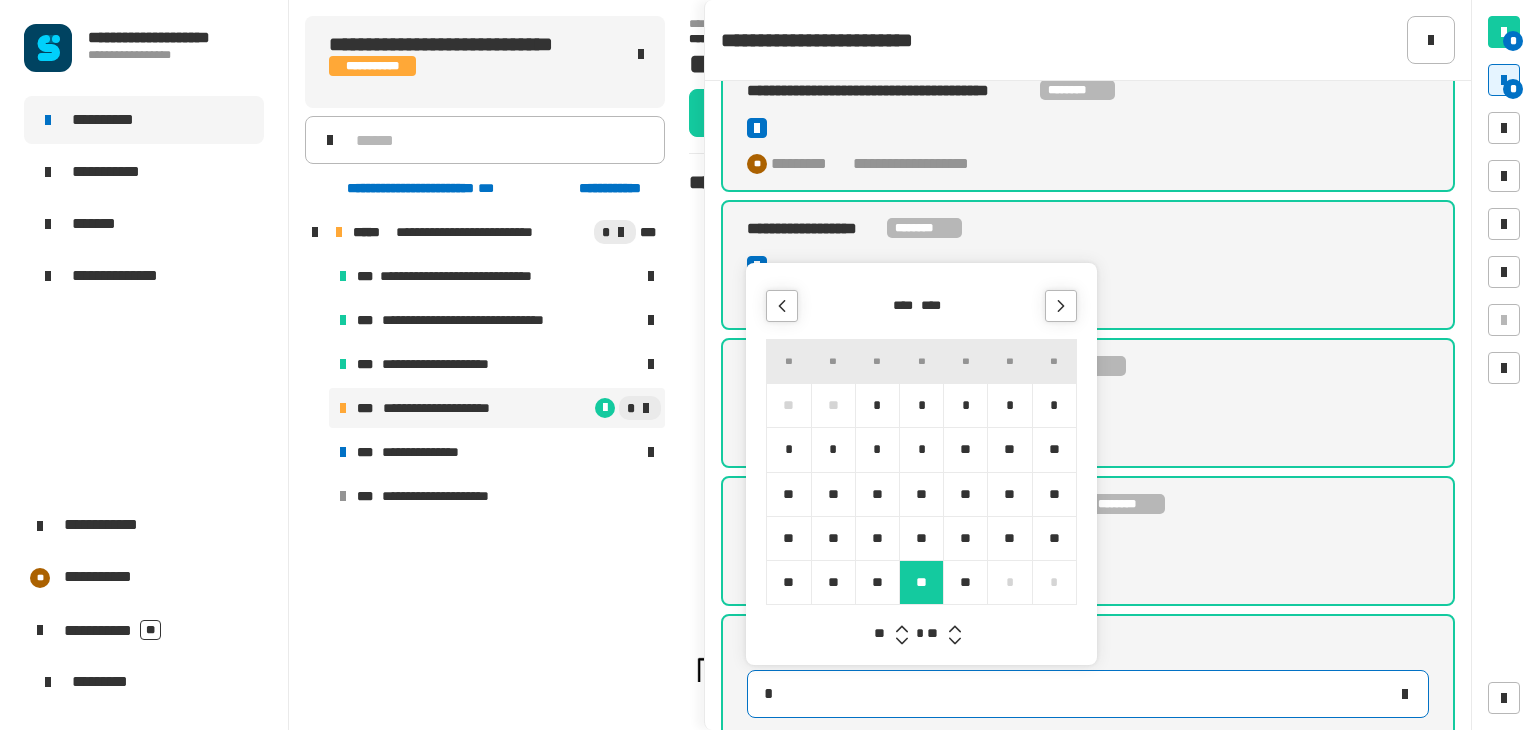 type on "**********" 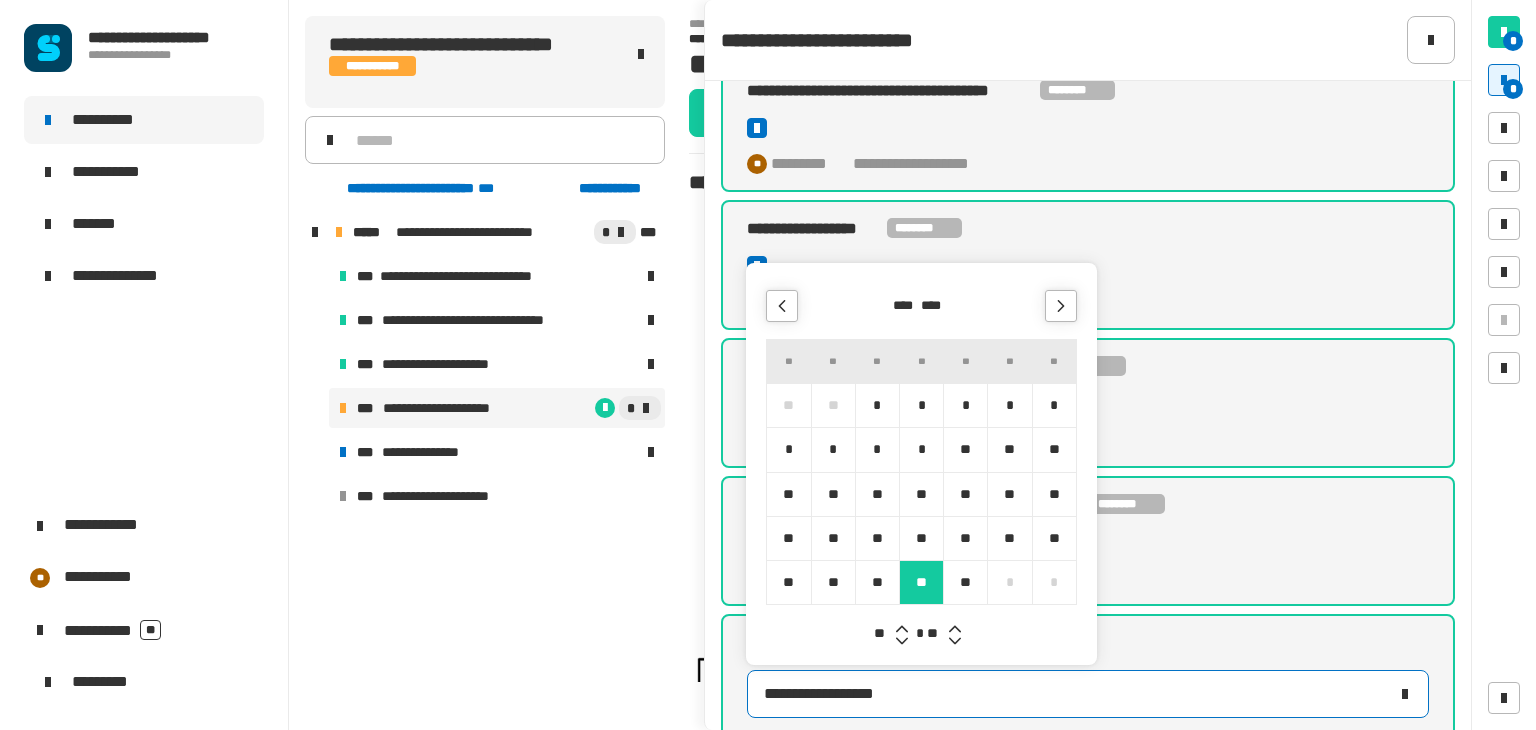 click 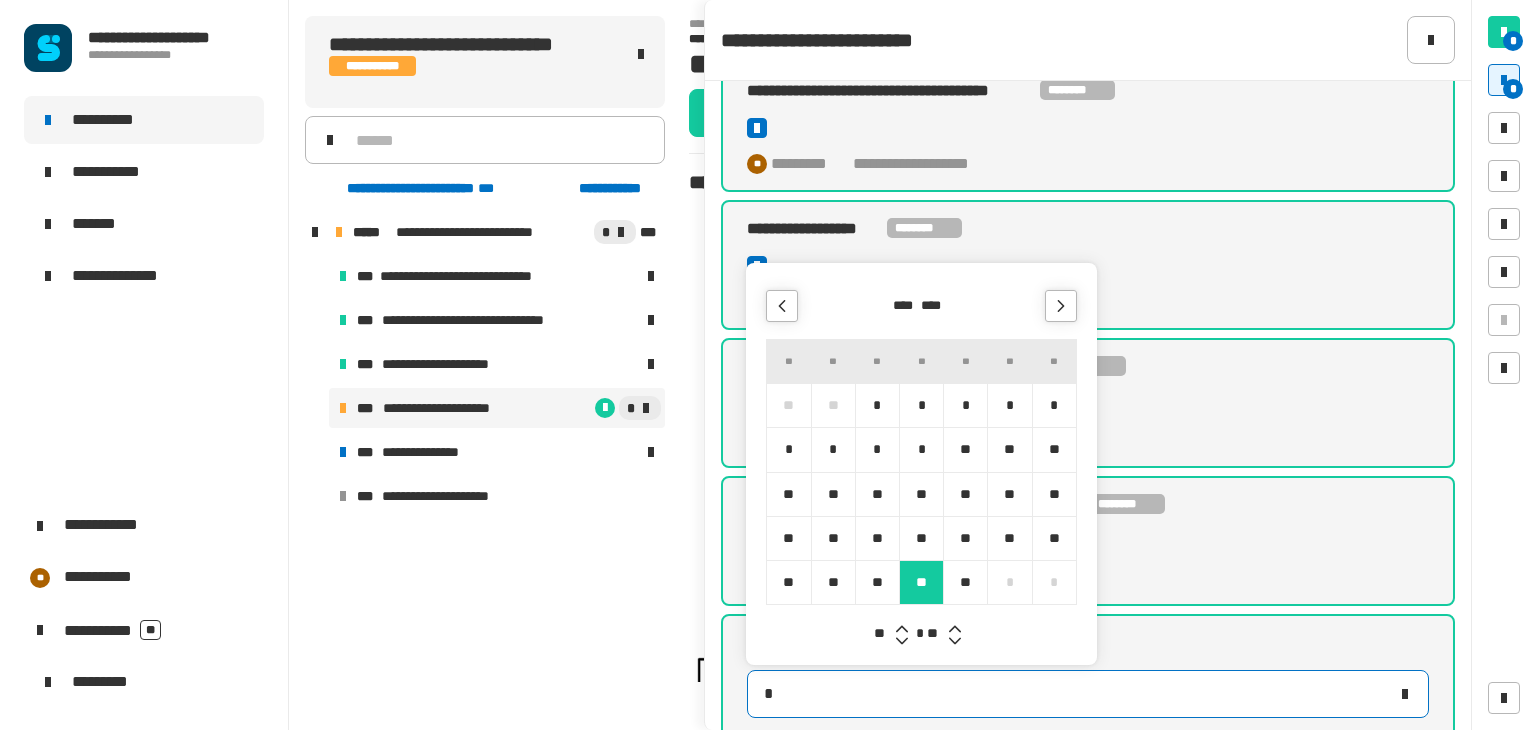 type on "**********" 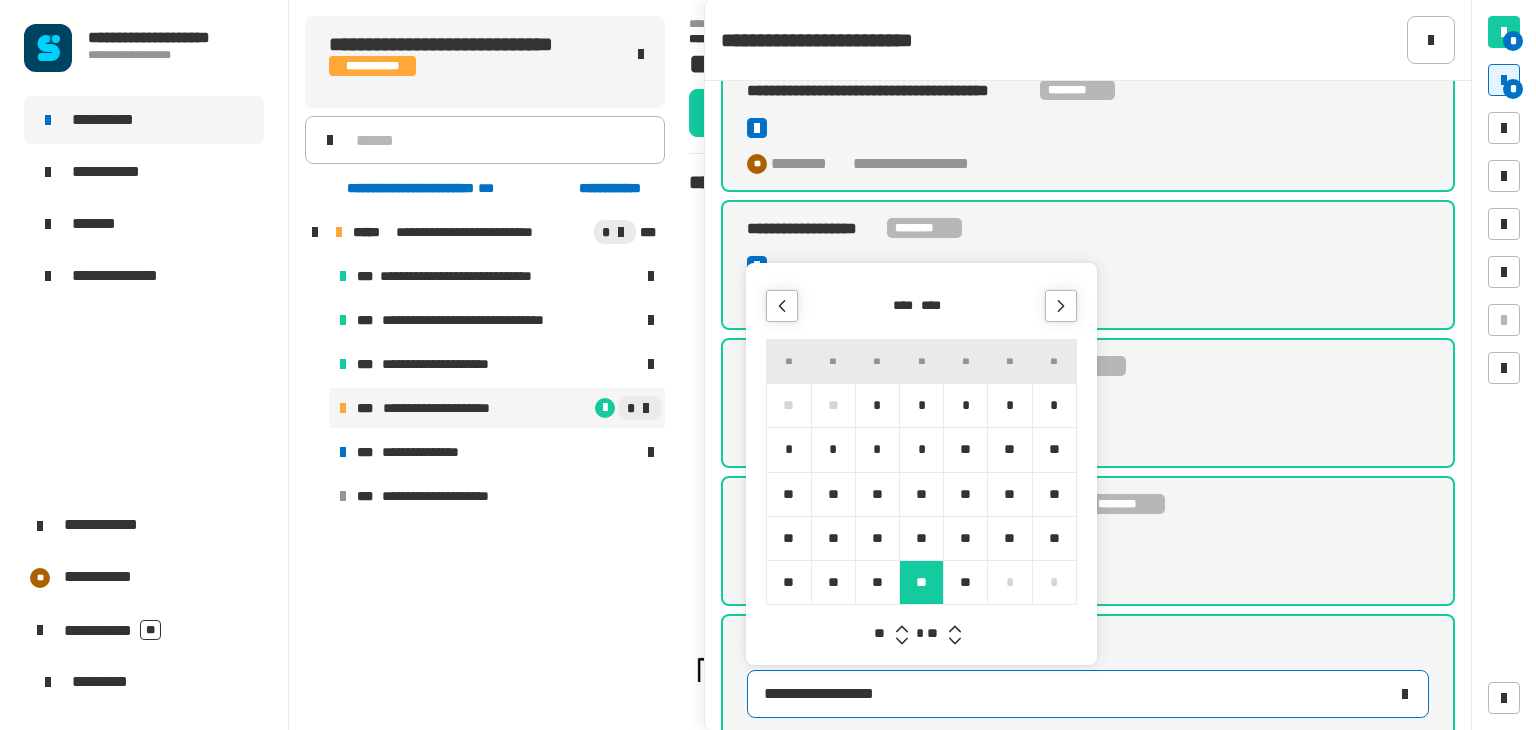 click 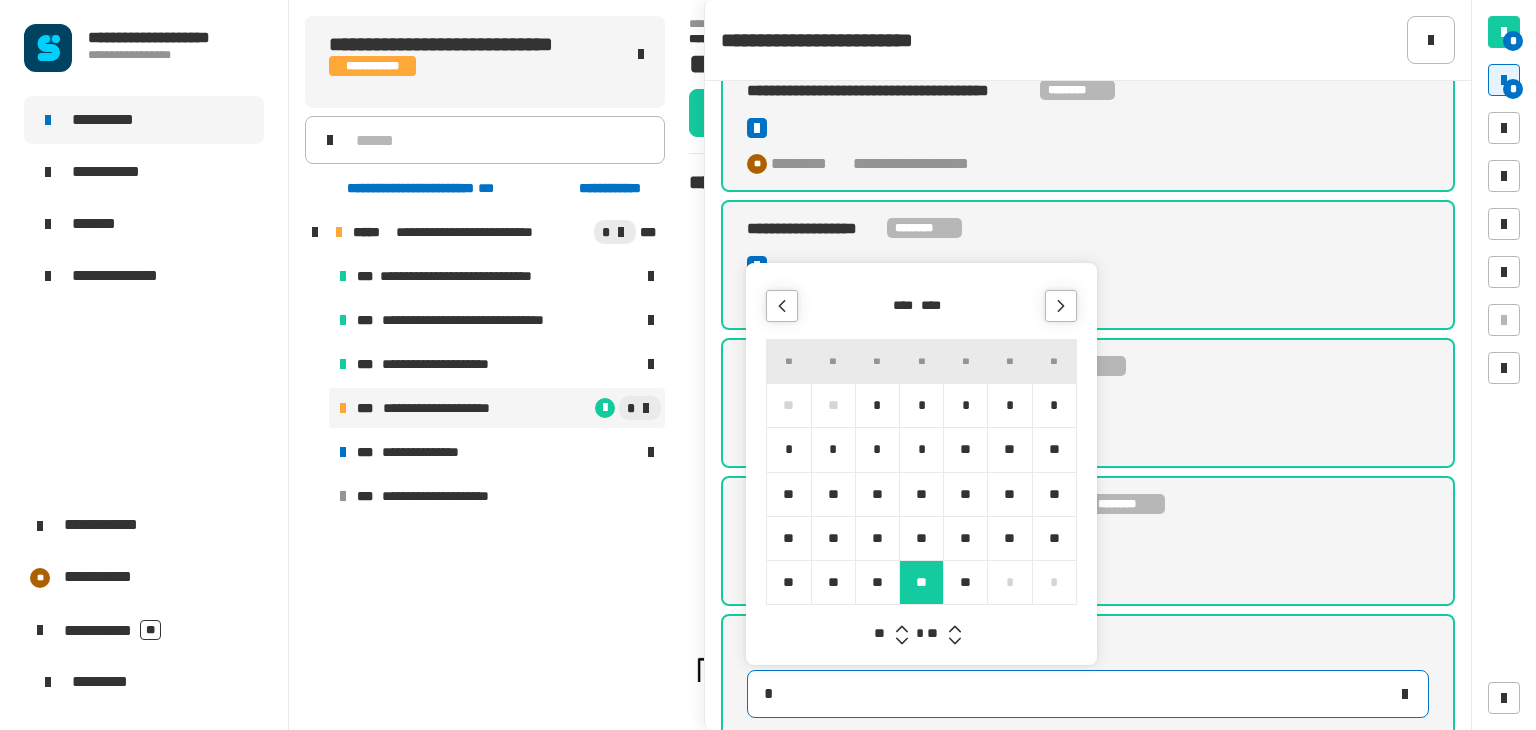 type on "**********" 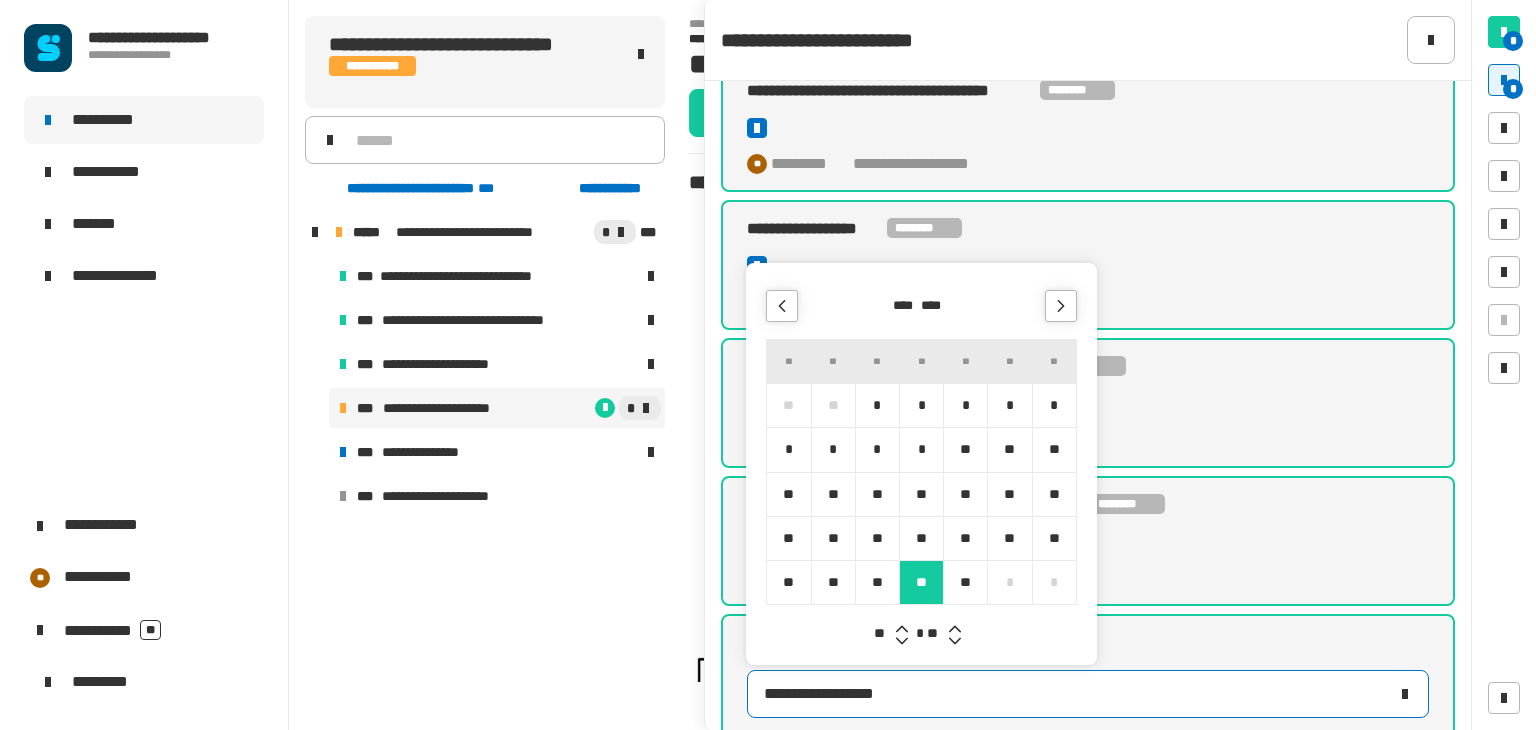 click 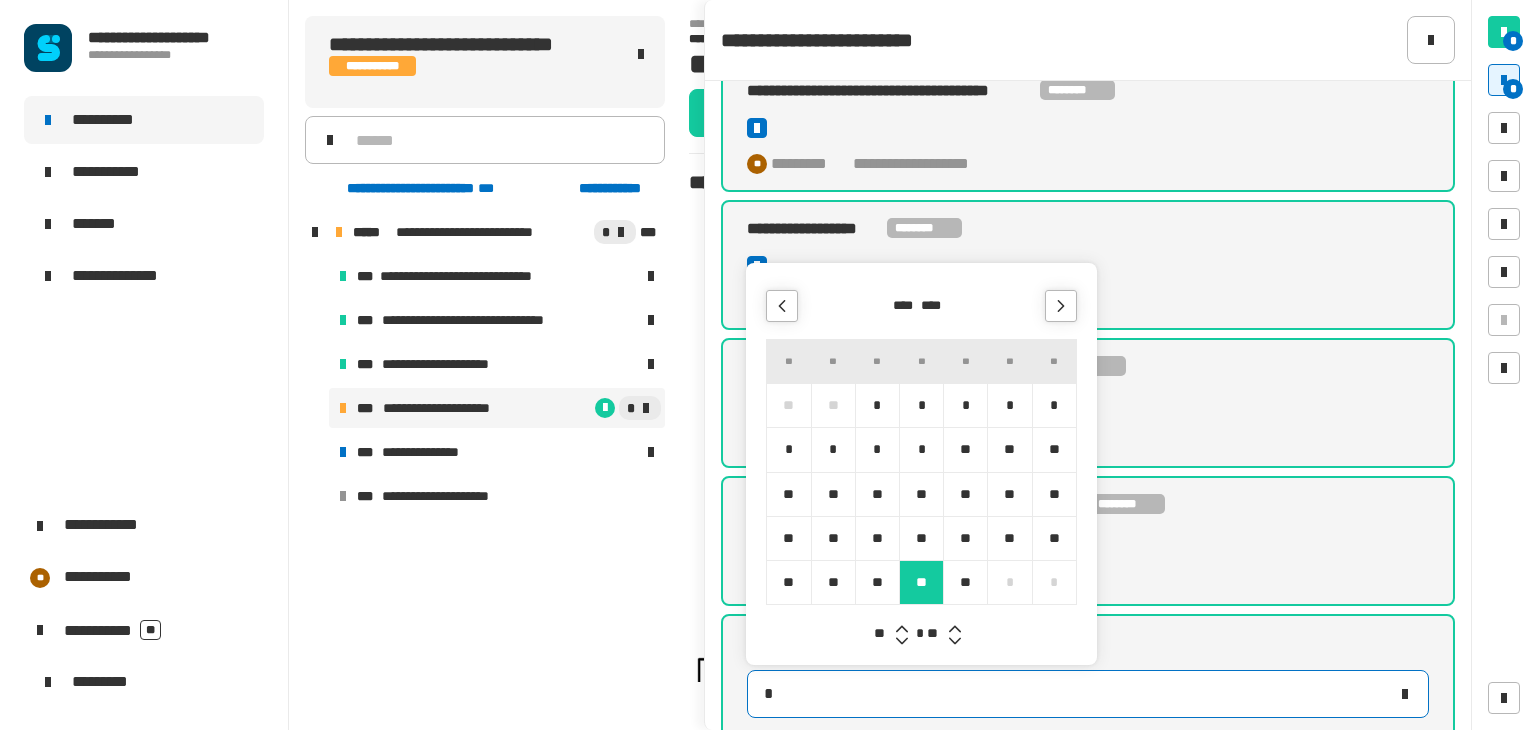 type on "**********" 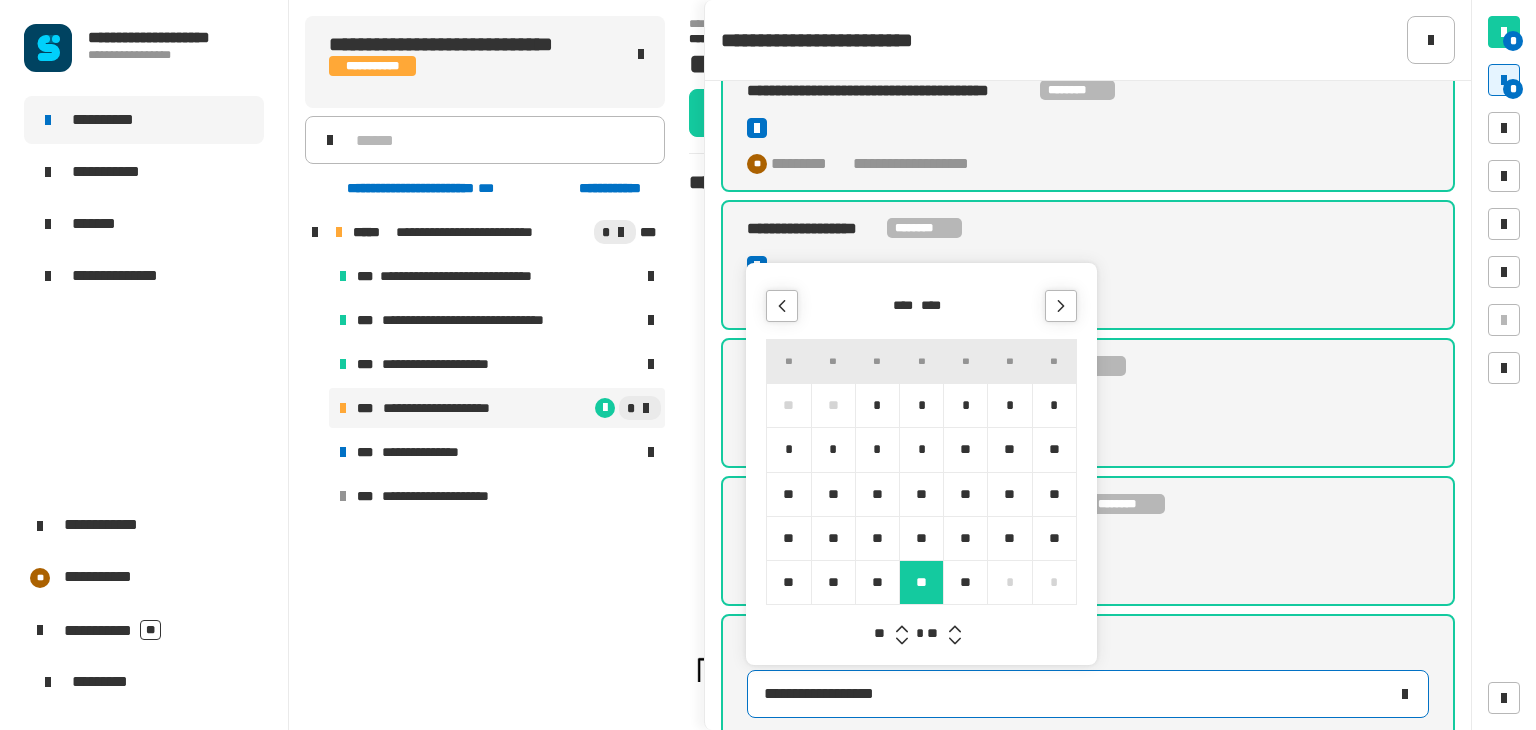 click 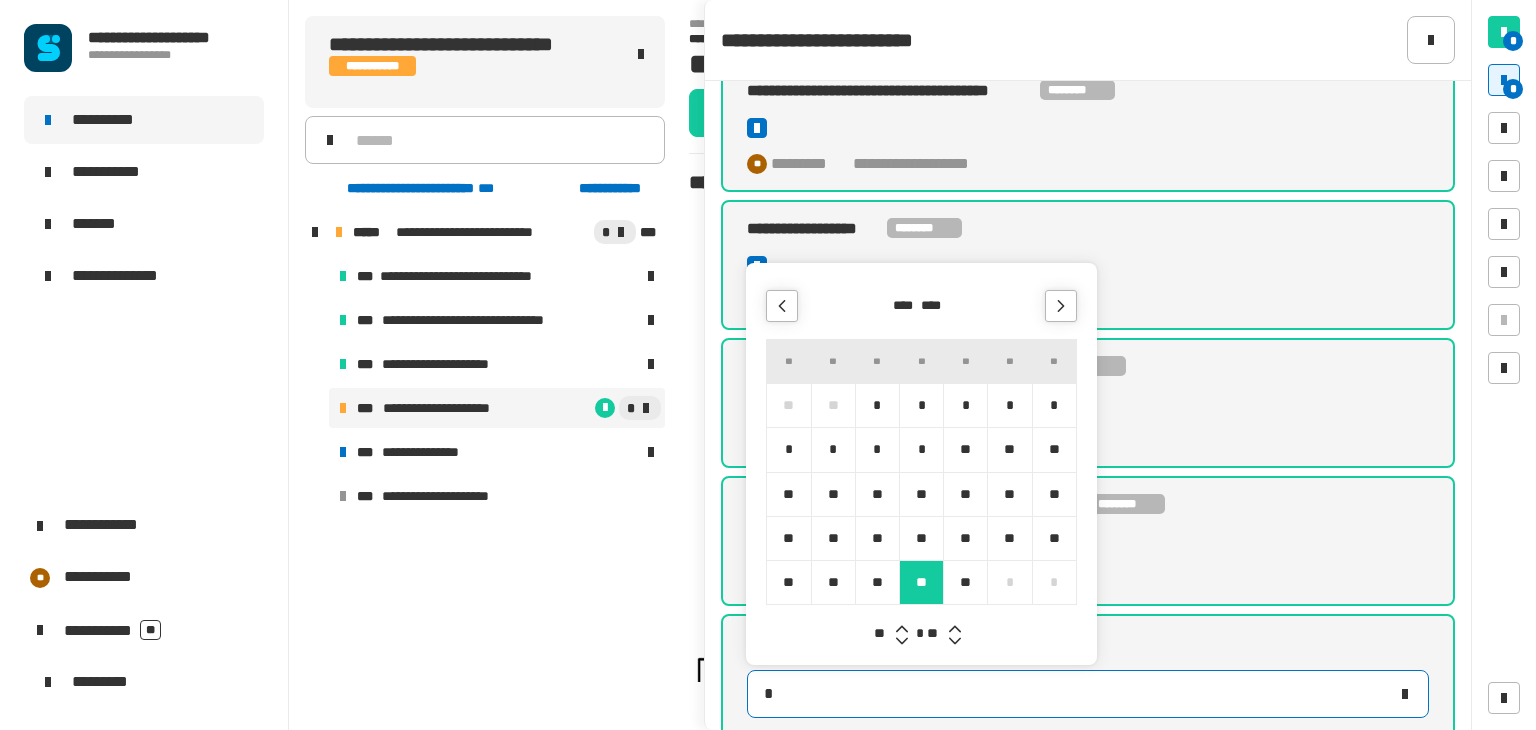 type on "**********" 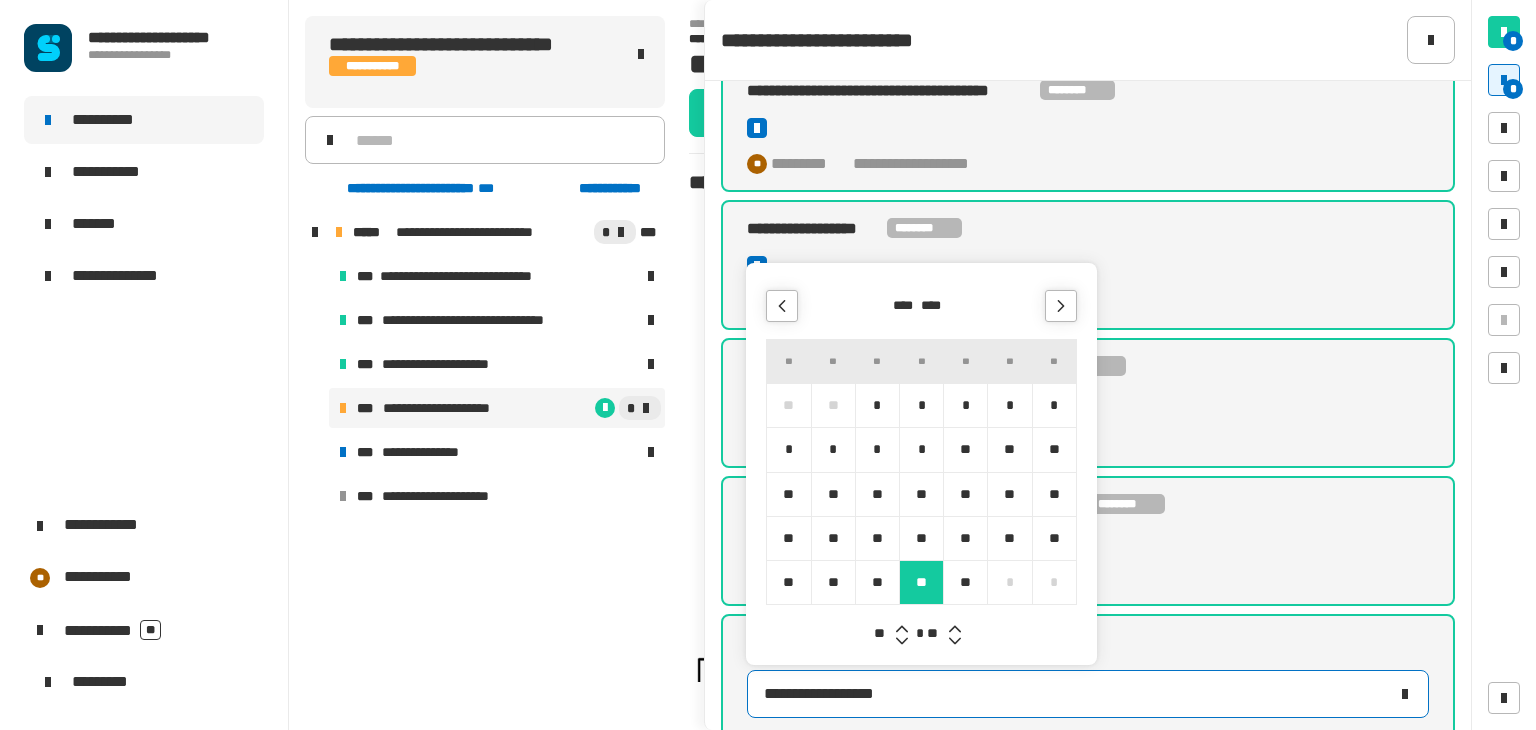 click 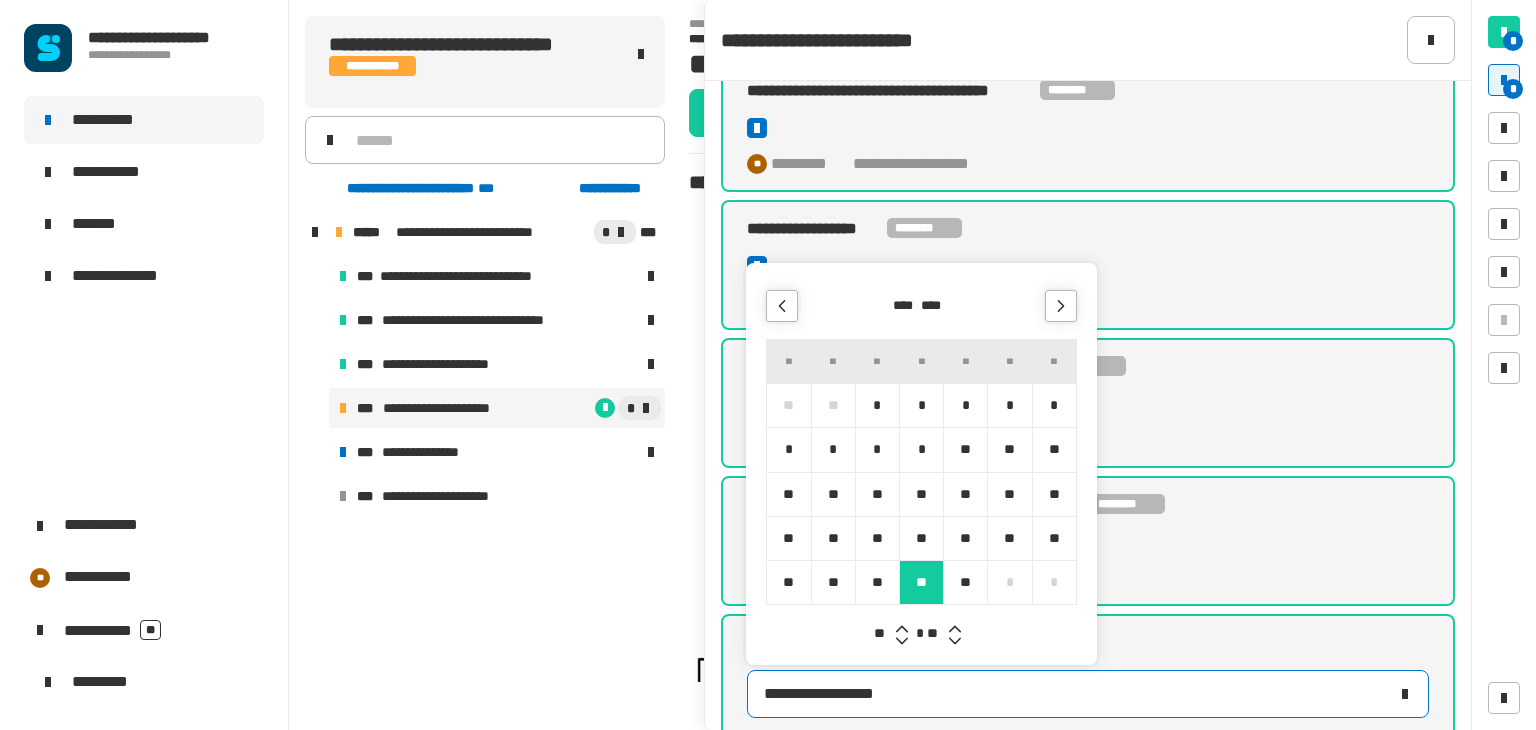click 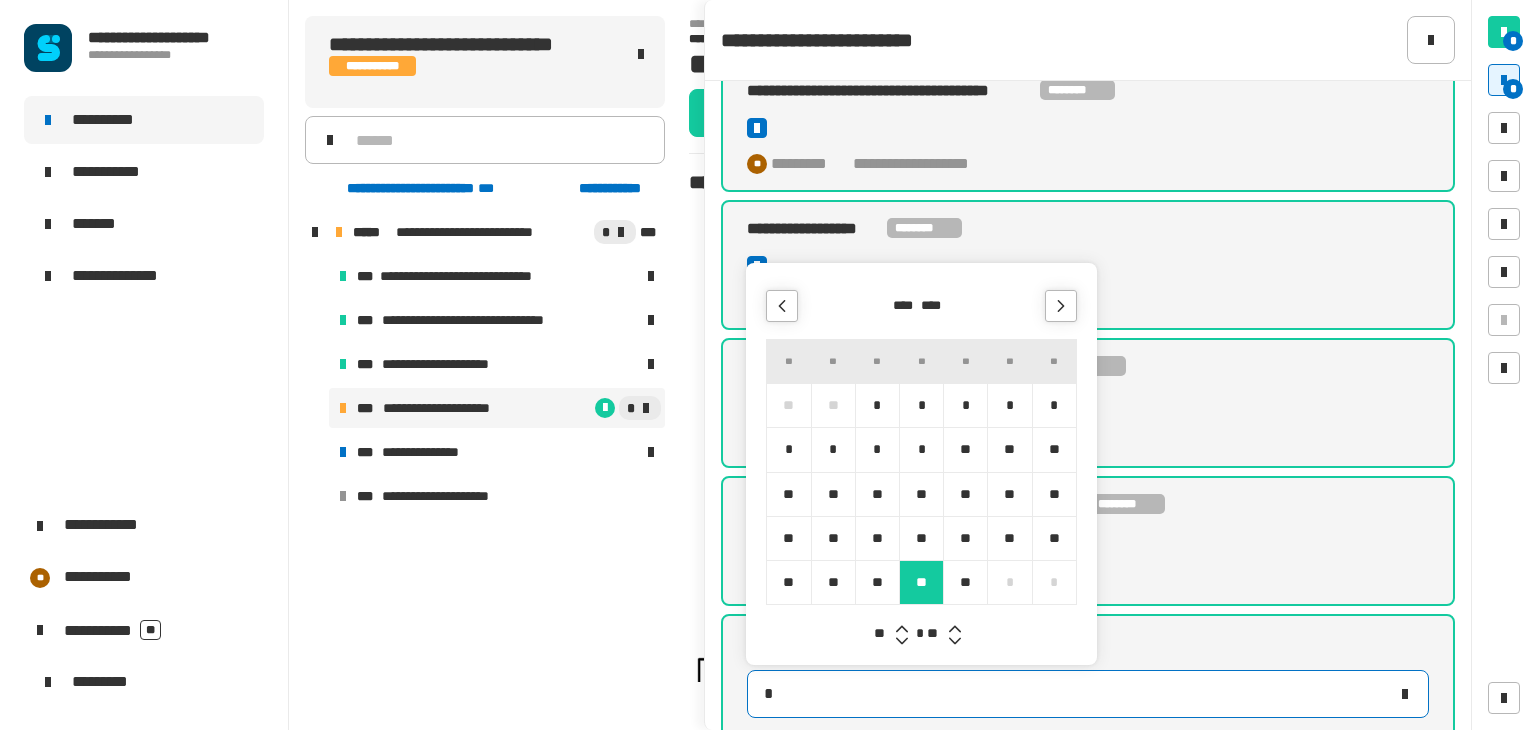 type on "**********" 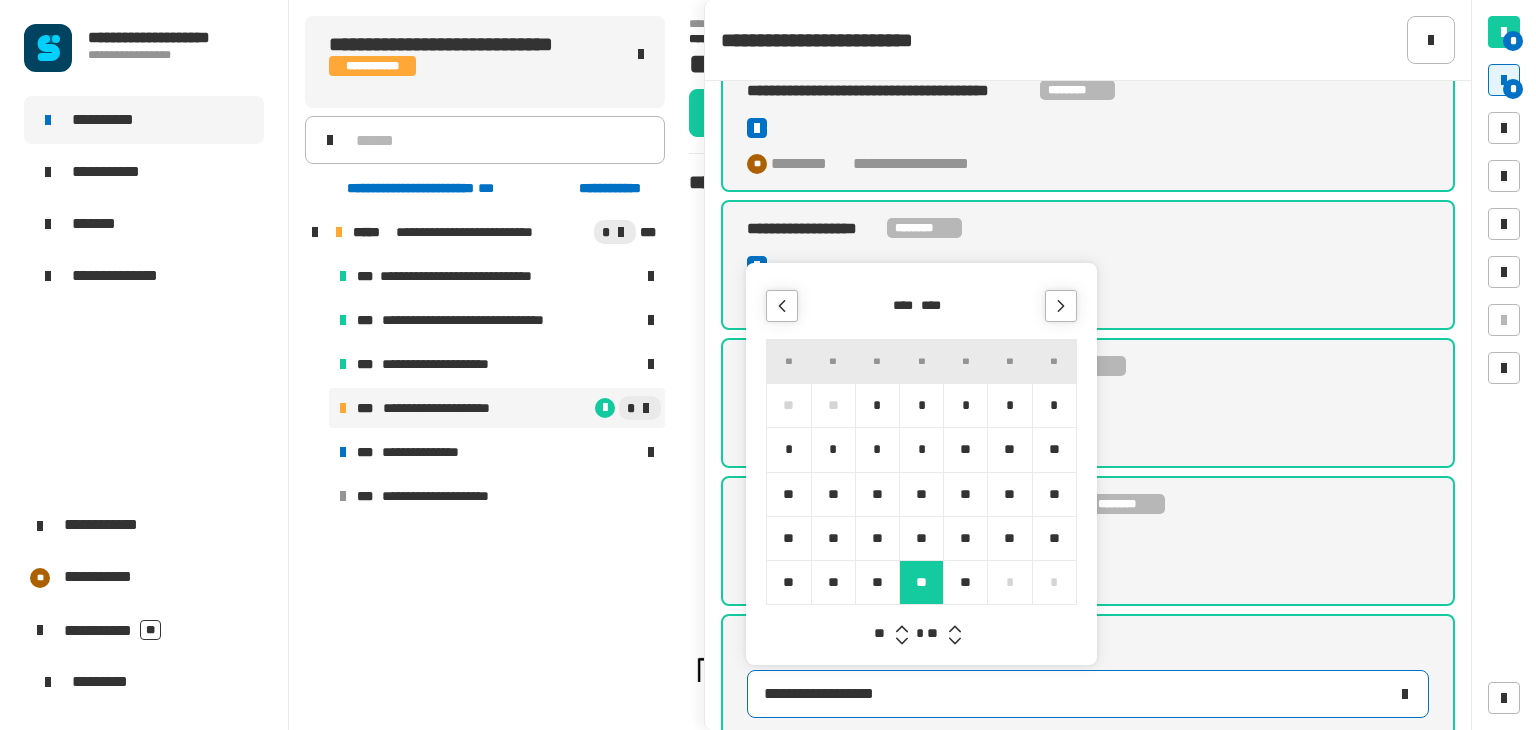 click 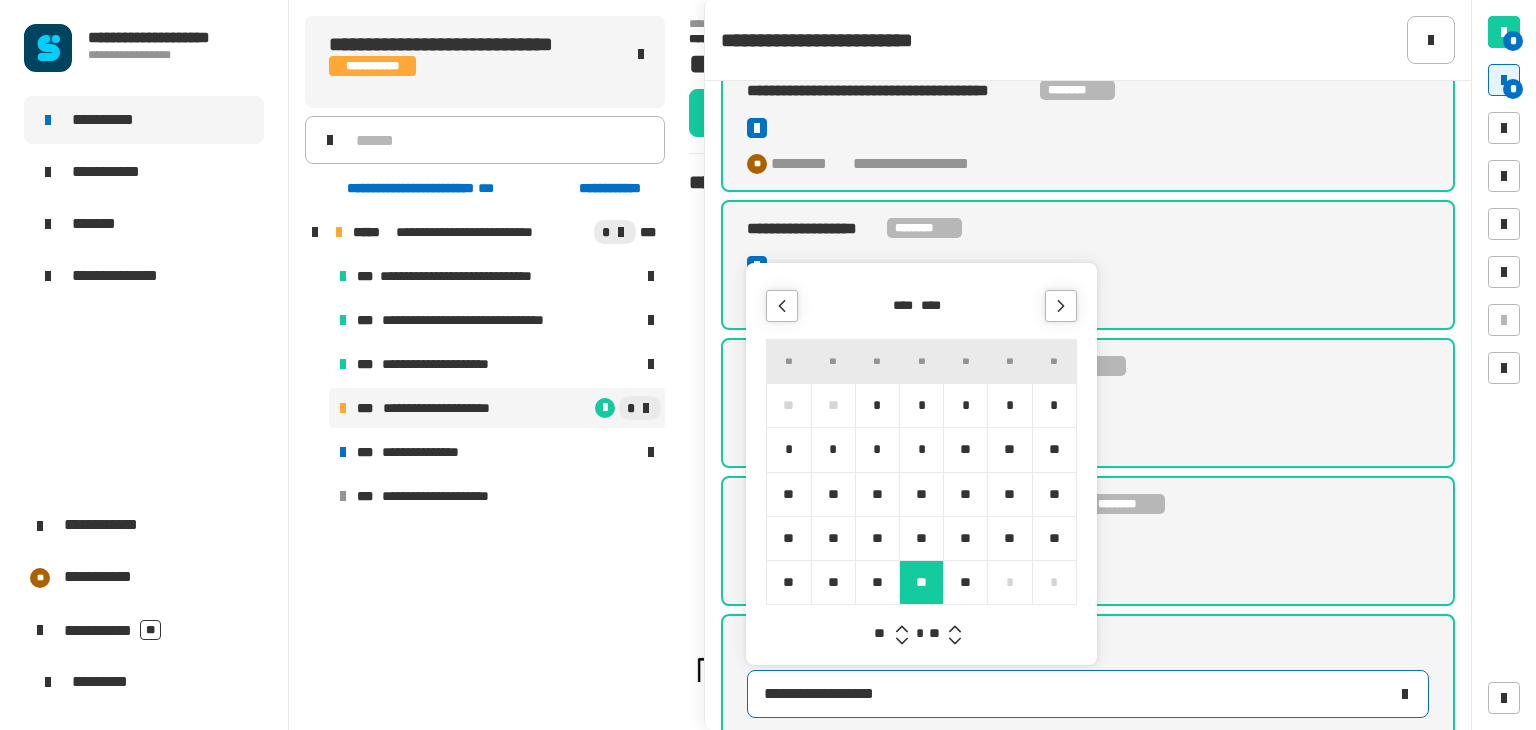 click 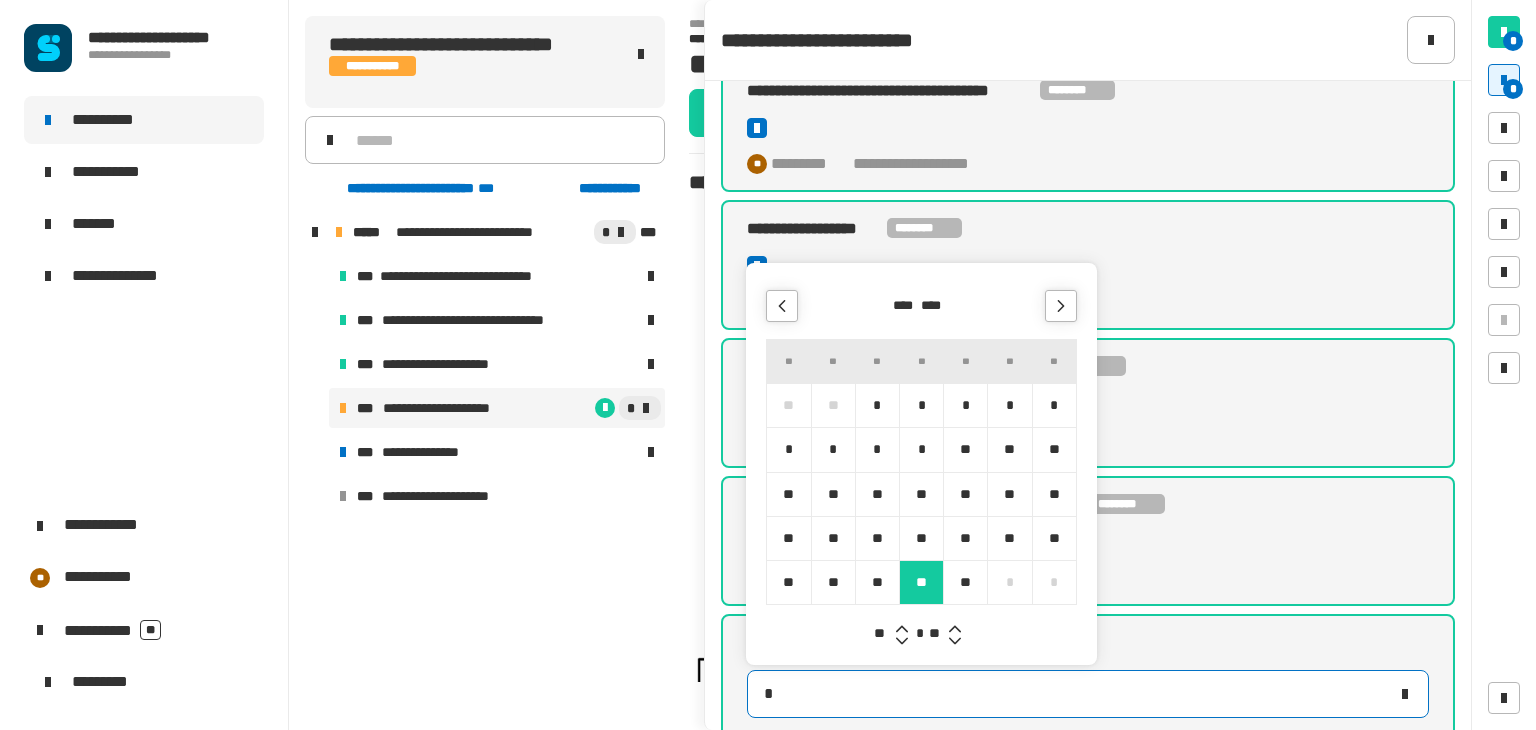 type on "**********" 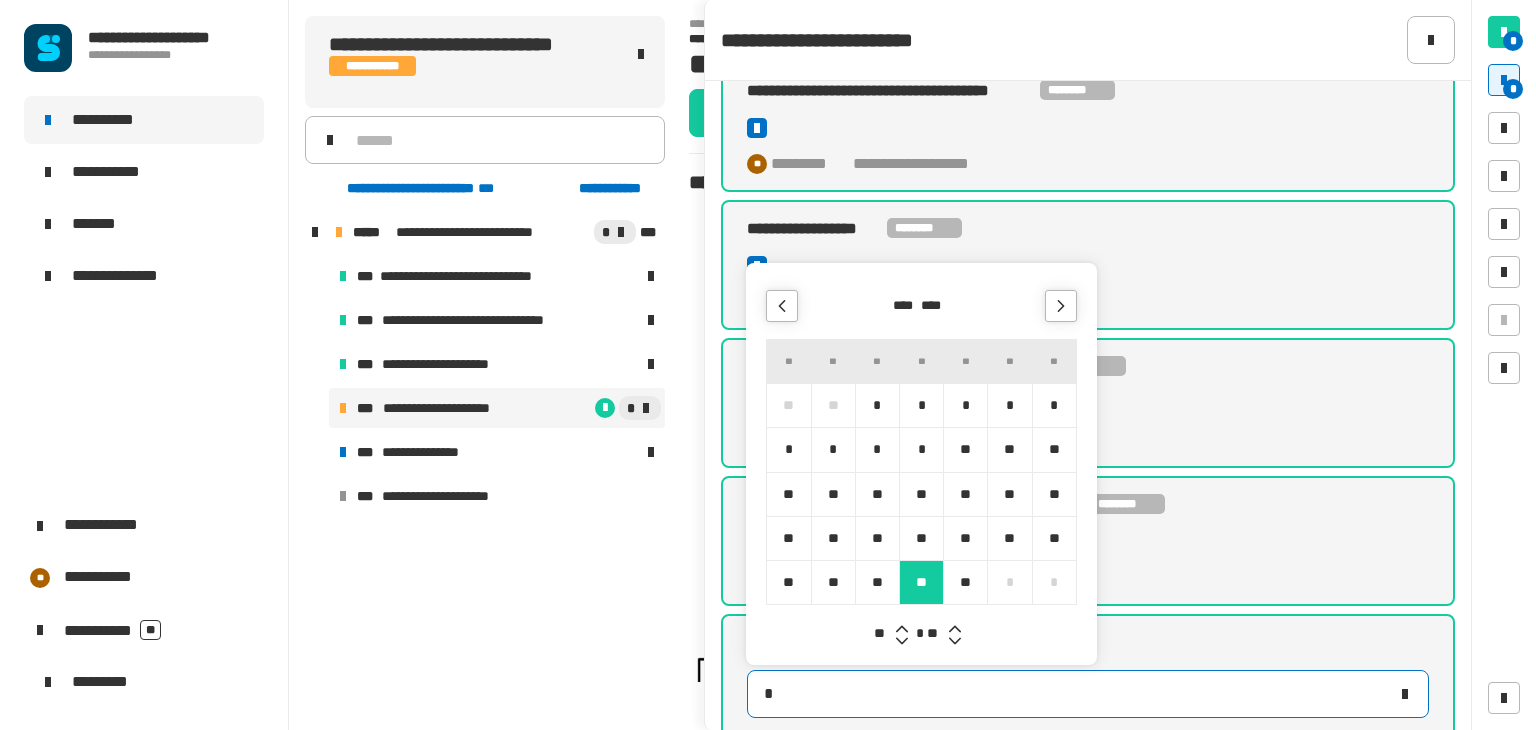 type on "**********" 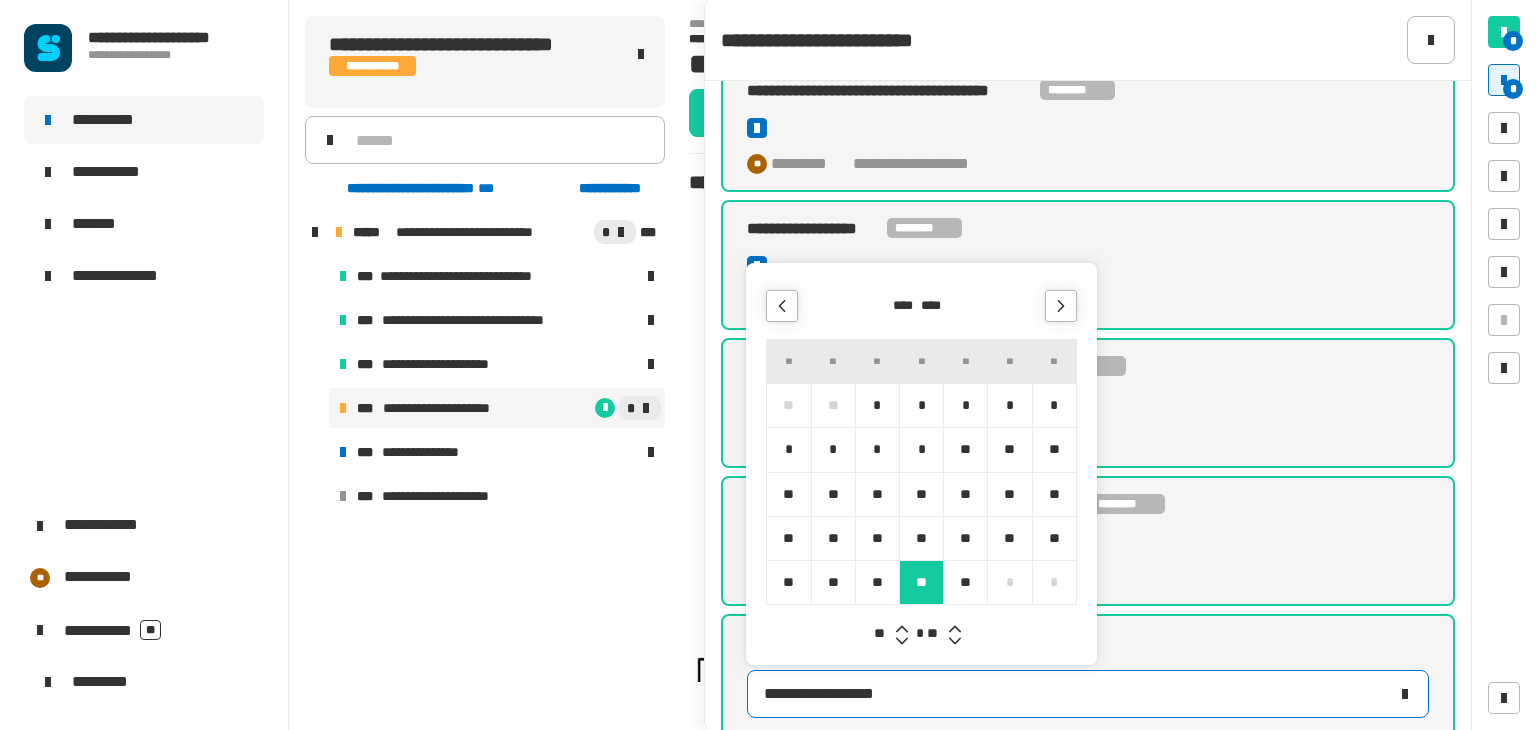 click 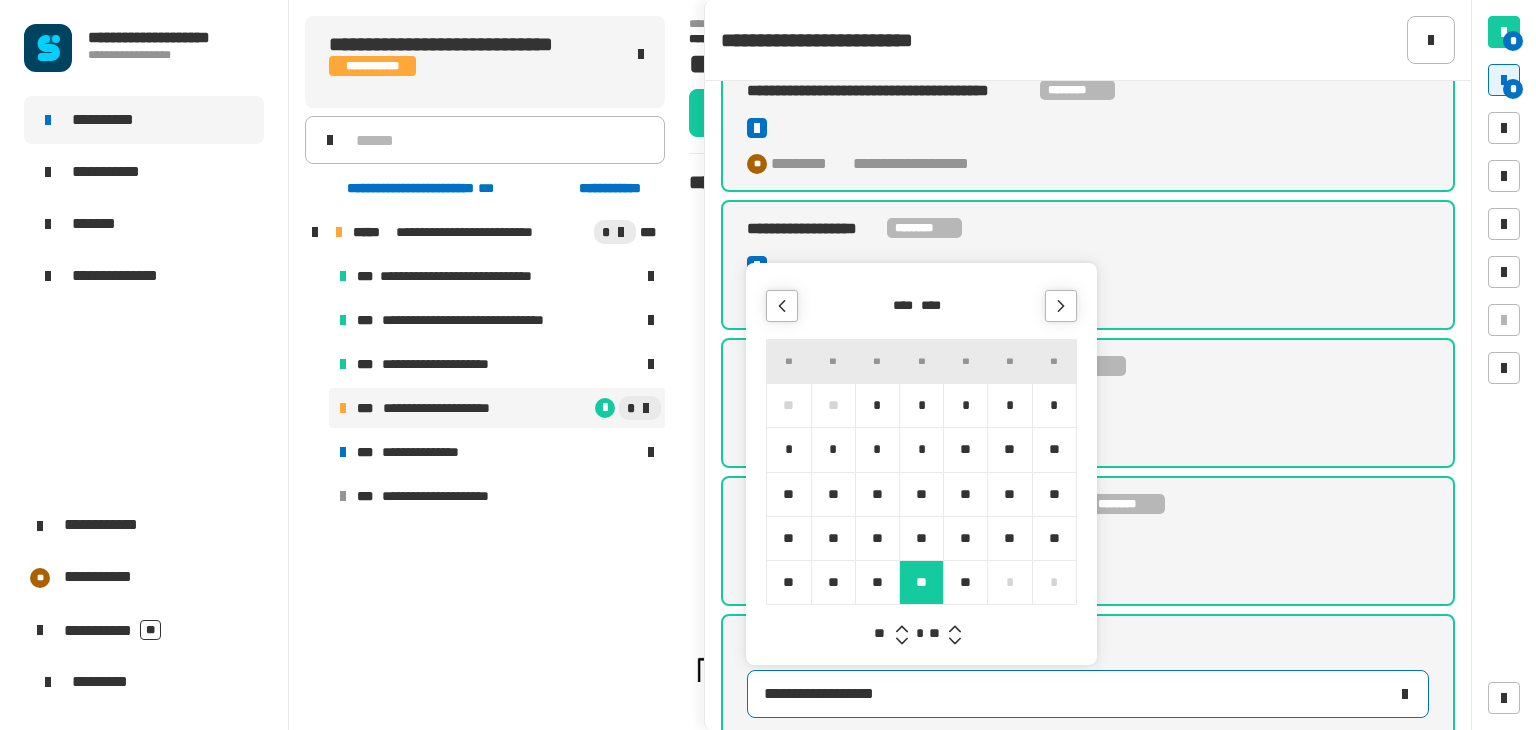click 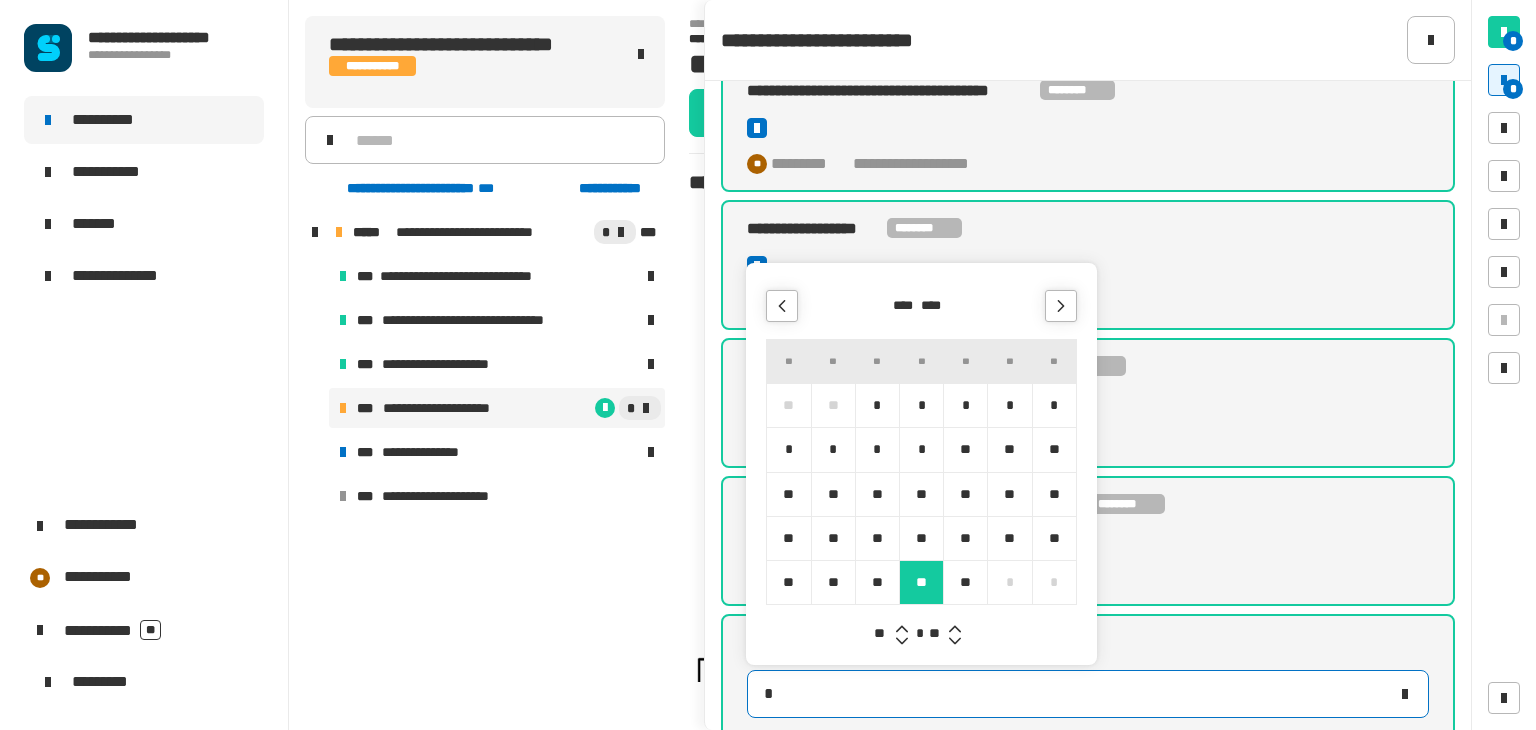 type on "**********" 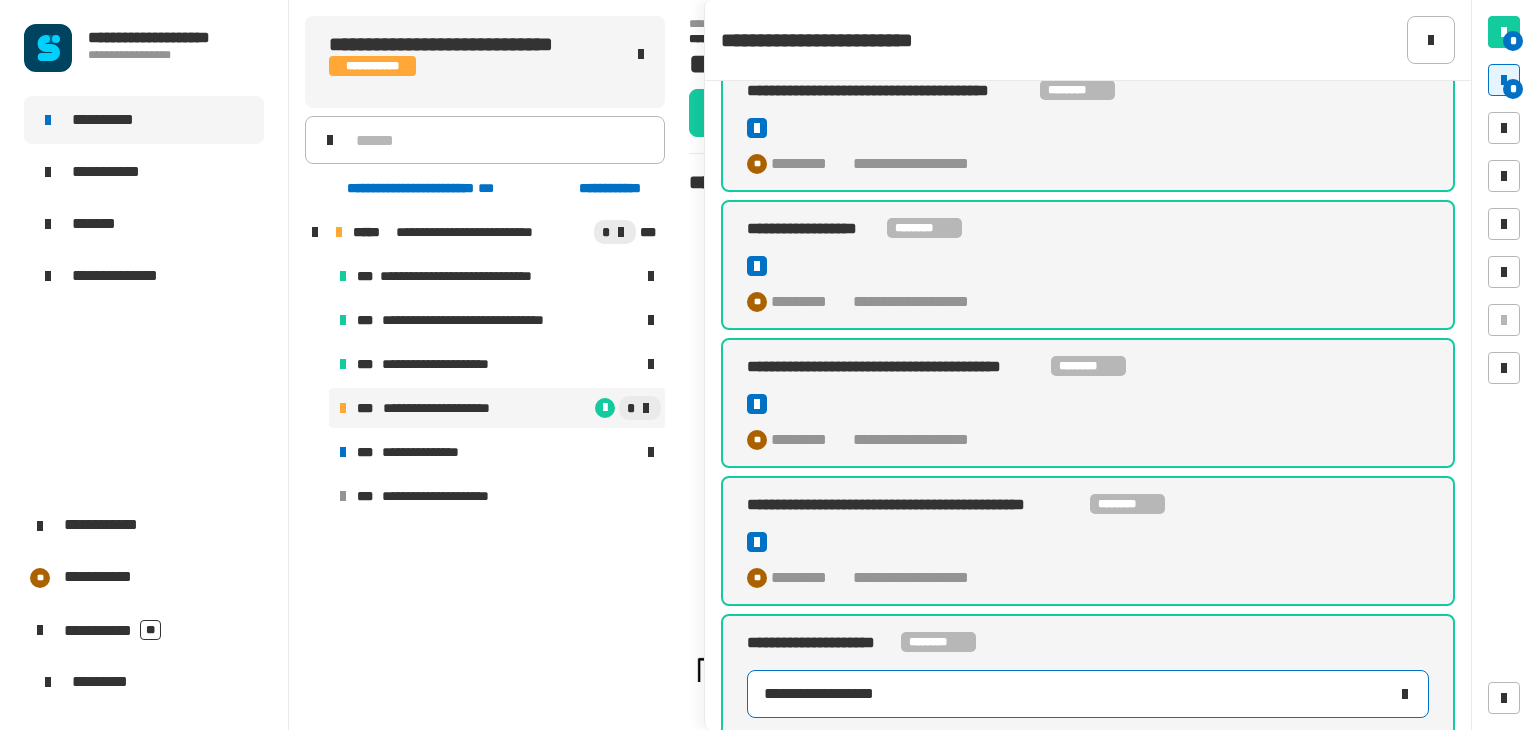 click on "**********" 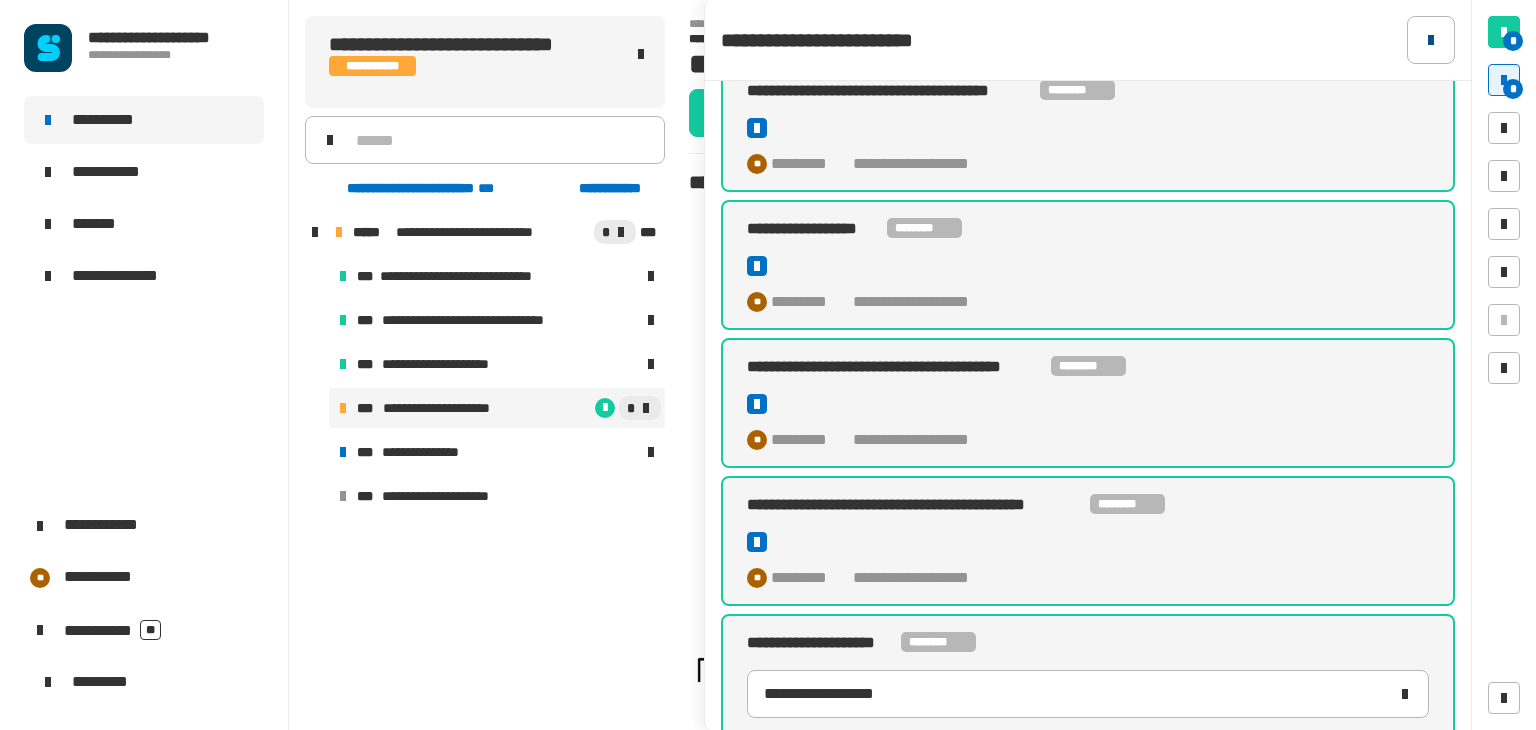click 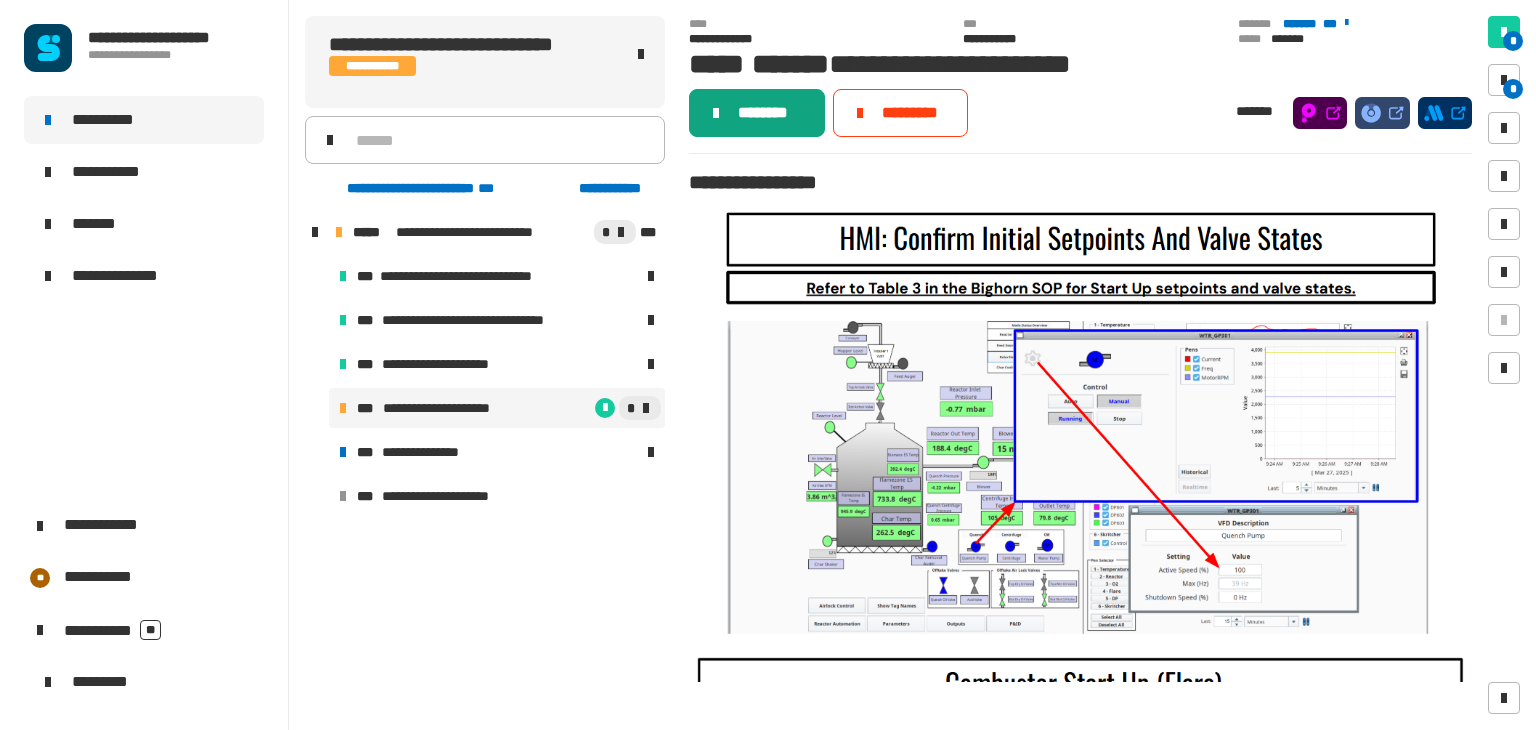 click on "********" 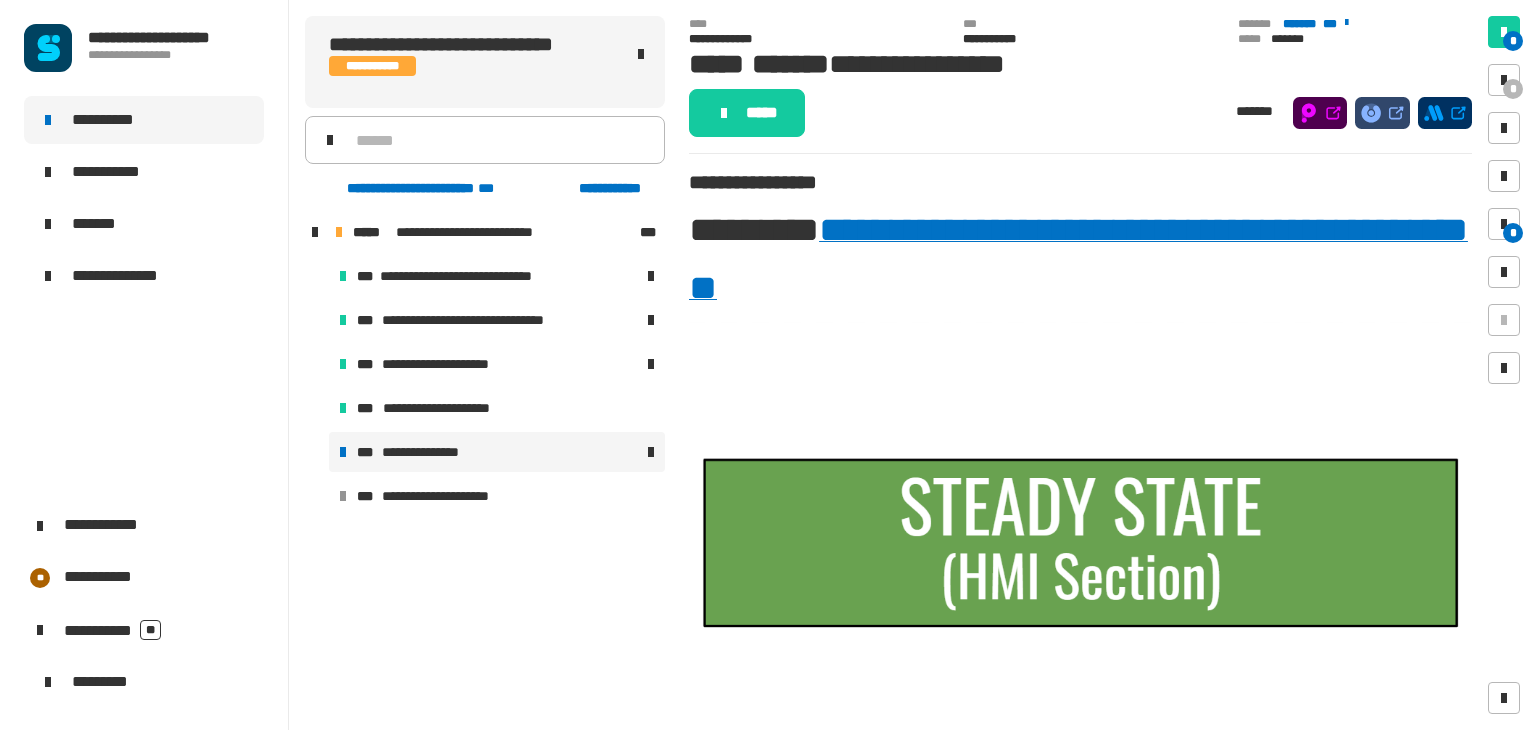 click on "*****" 